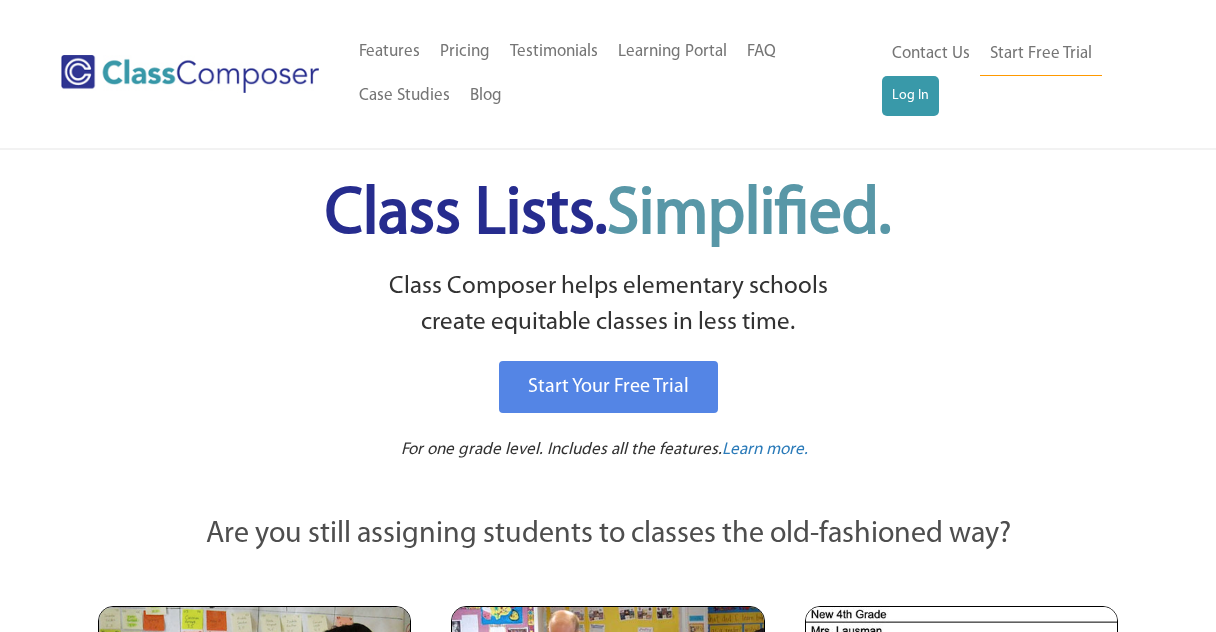 scroll, scrollTop: 0, scrollLeft: 0, axis: both 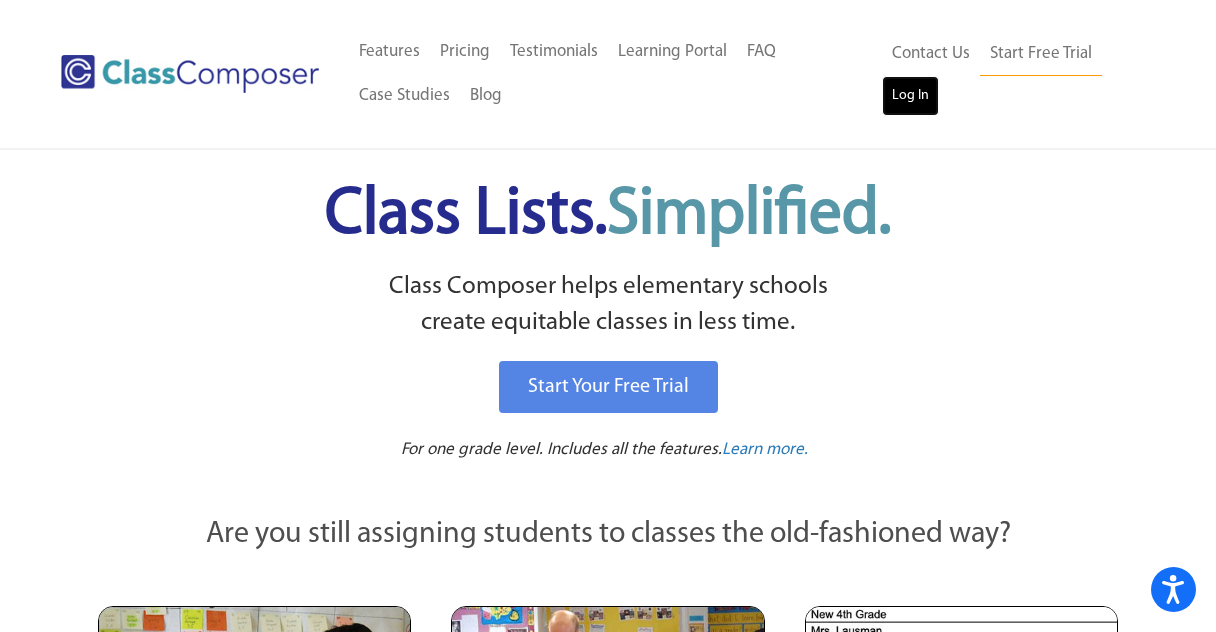 click on "Log In" at bounding box center (910, 96) 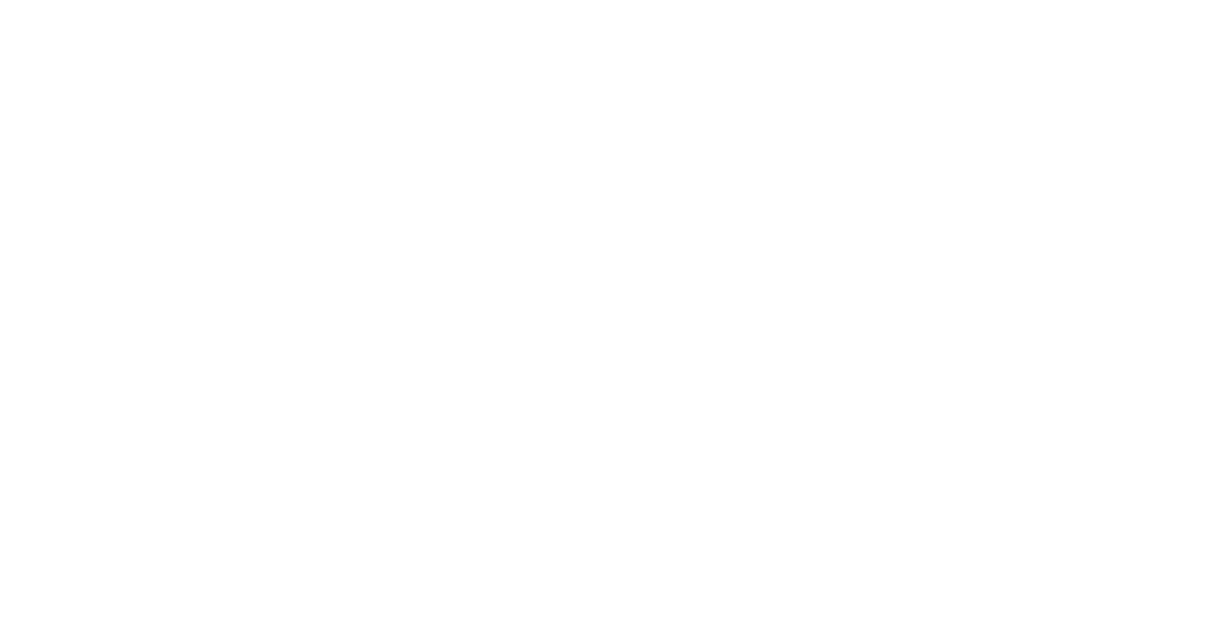scroll, scrollTop: 0, scrollLeft: 0, axis: both 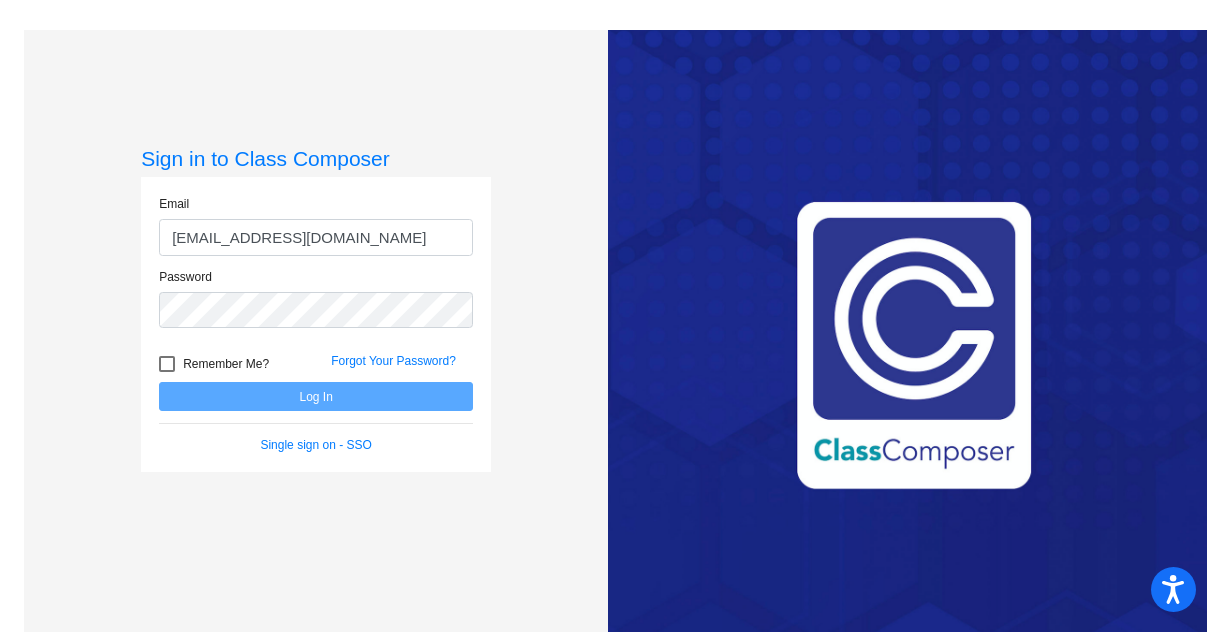 type on "[EMAIL_ADDRESS][DOMAIN_NAME]" 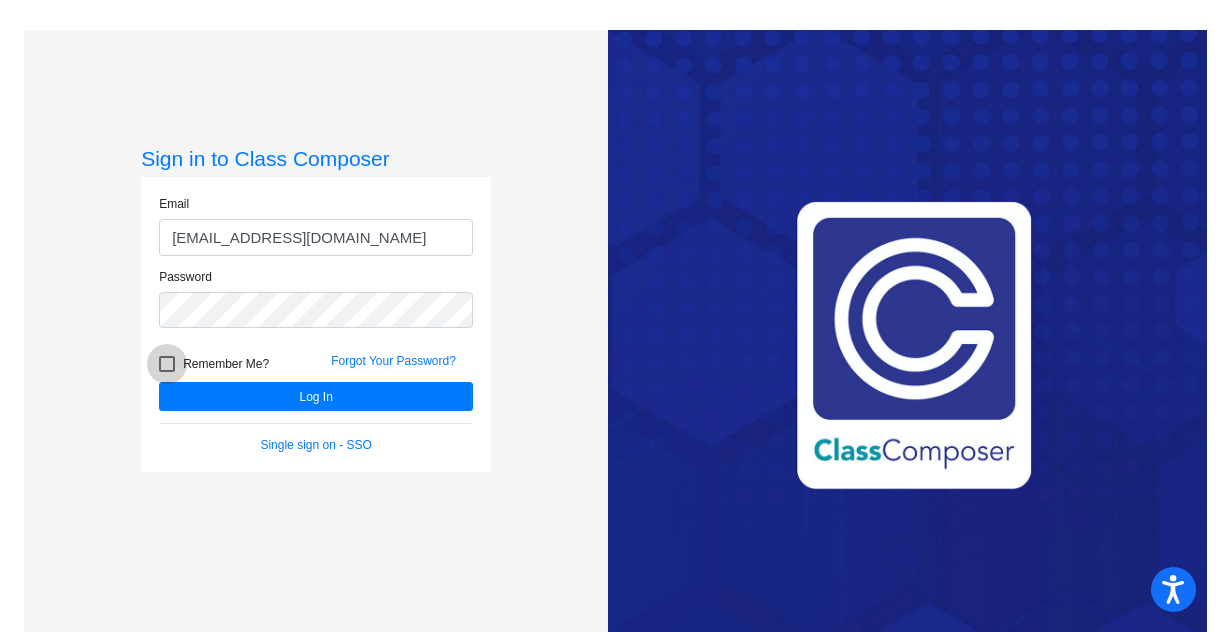 click at bounding box center [167, 364] 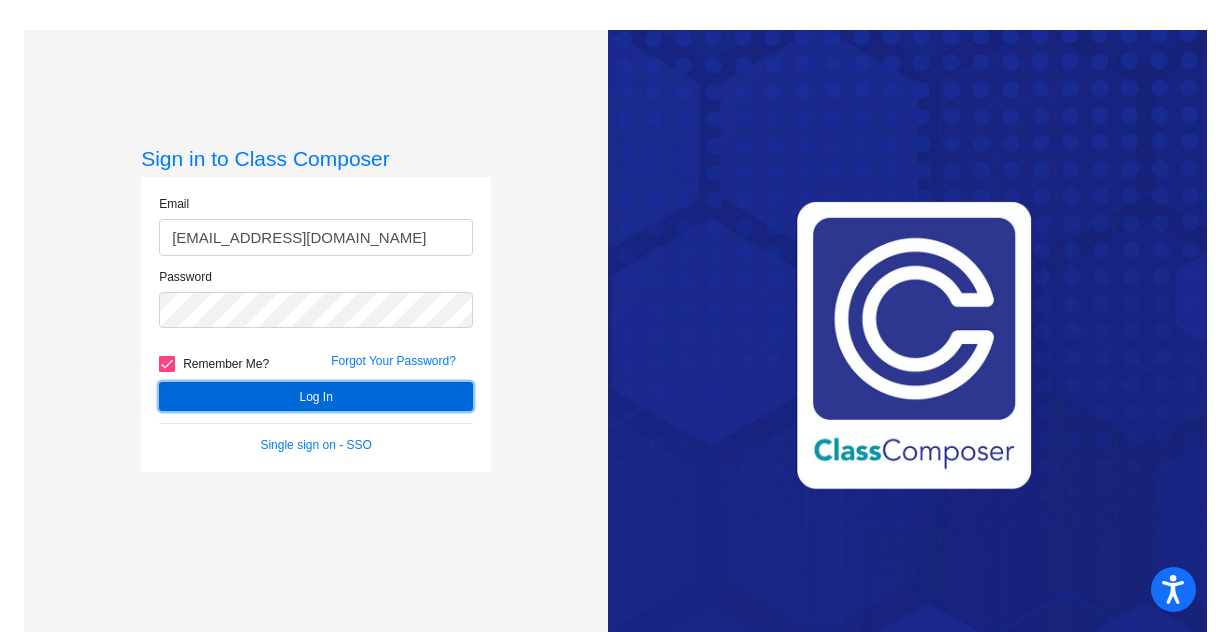 click on "Log In" 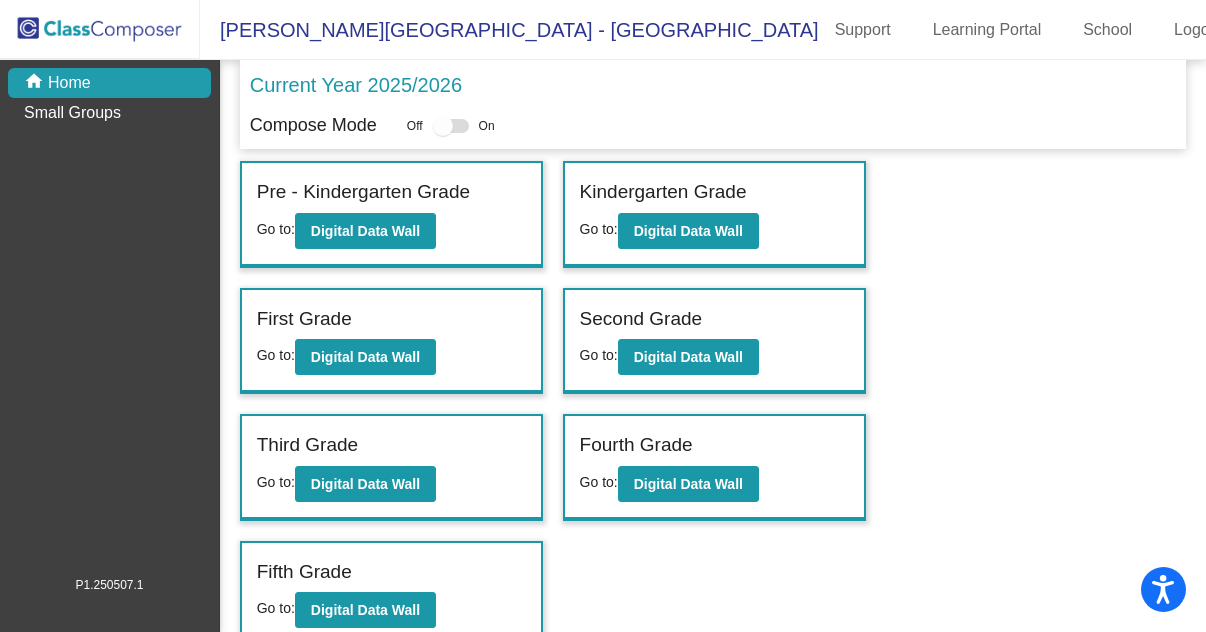 scroll, scrollTop: 15, scrollLeft: 0, axis: vertical 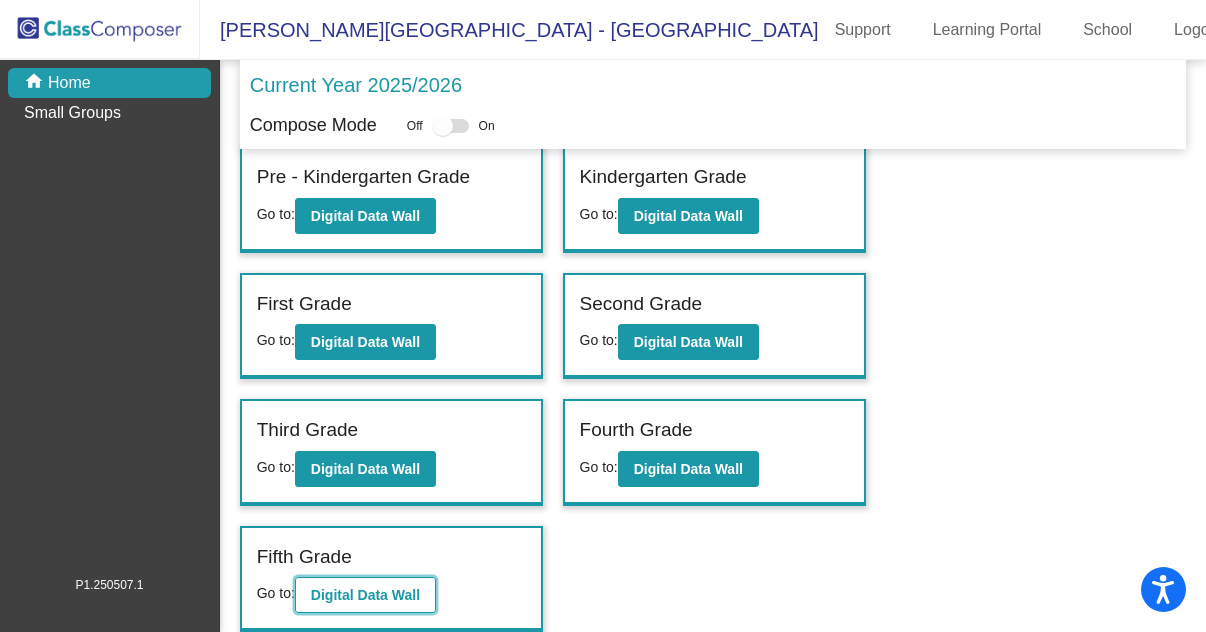 click on "Digital Data Wall" 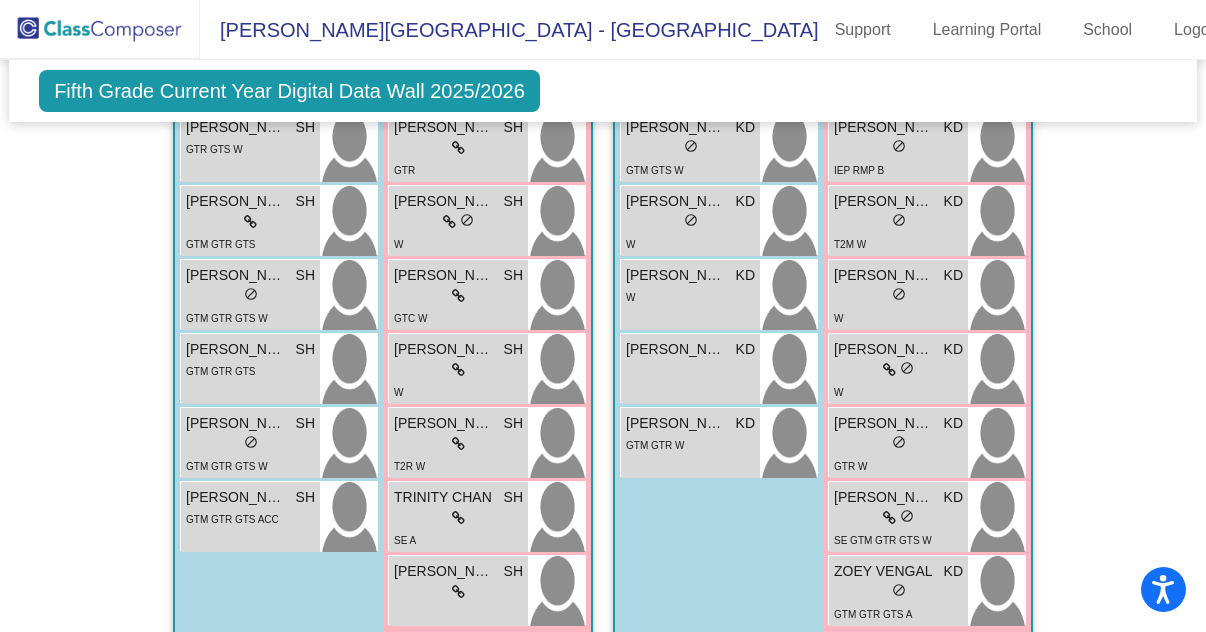 scroll, scrollTop: 3930, scrollLeft: 0, axis: vertical 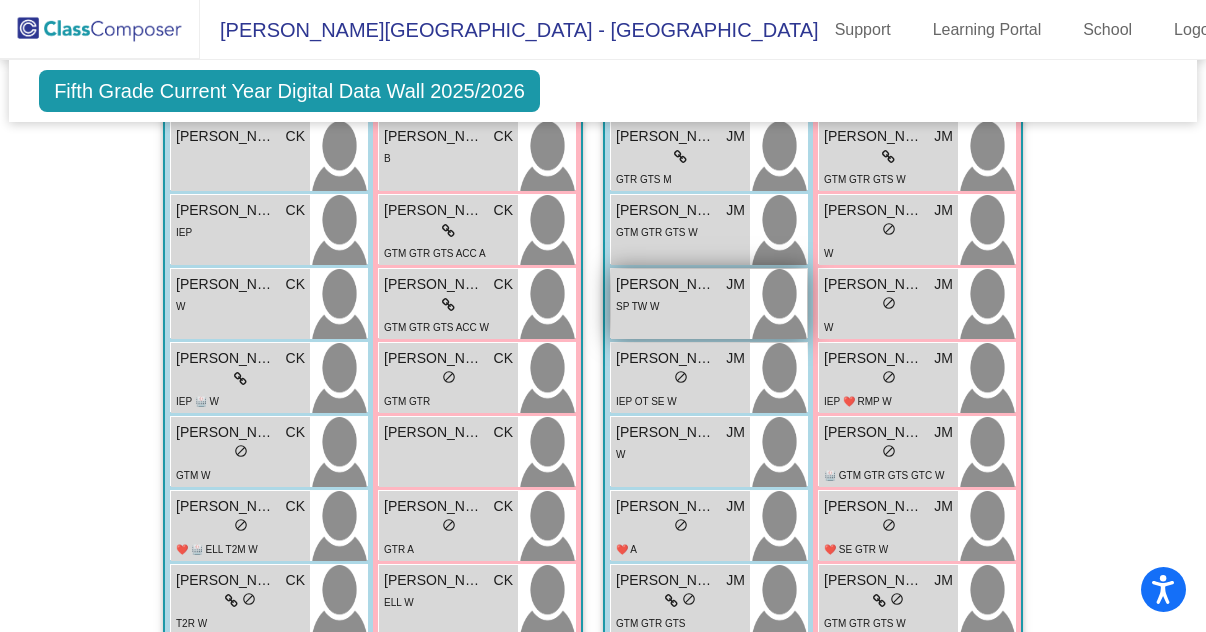 click on "GRADY CHILCOTE" at bounding box center [666, 284] 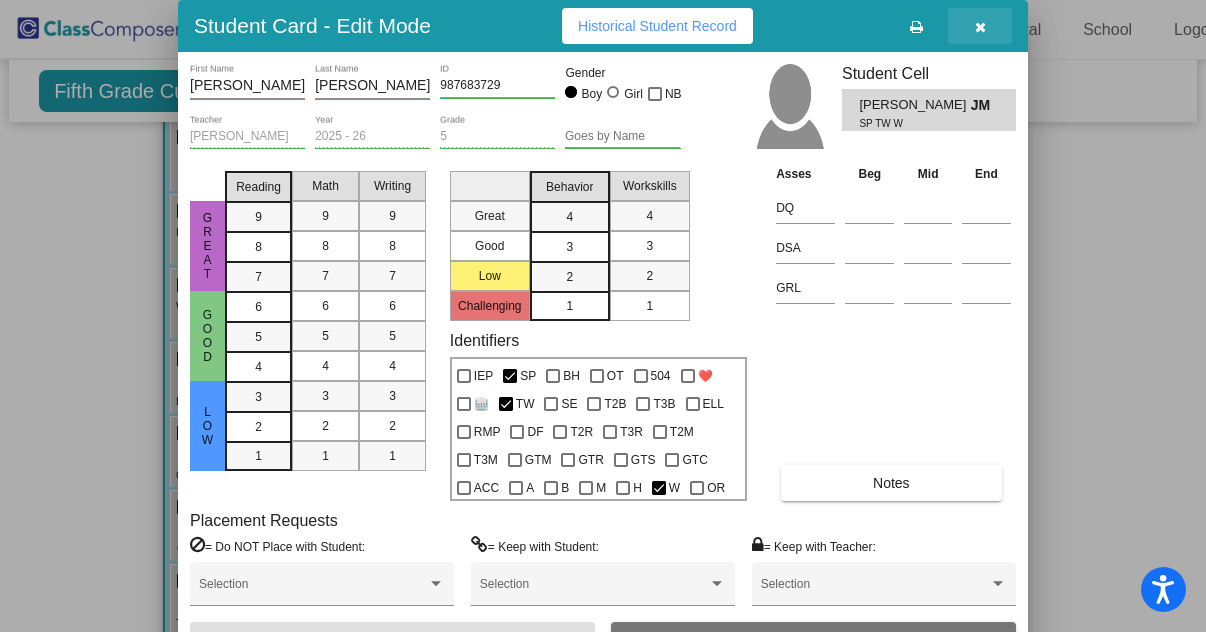 click at bounding box center [980, 27] 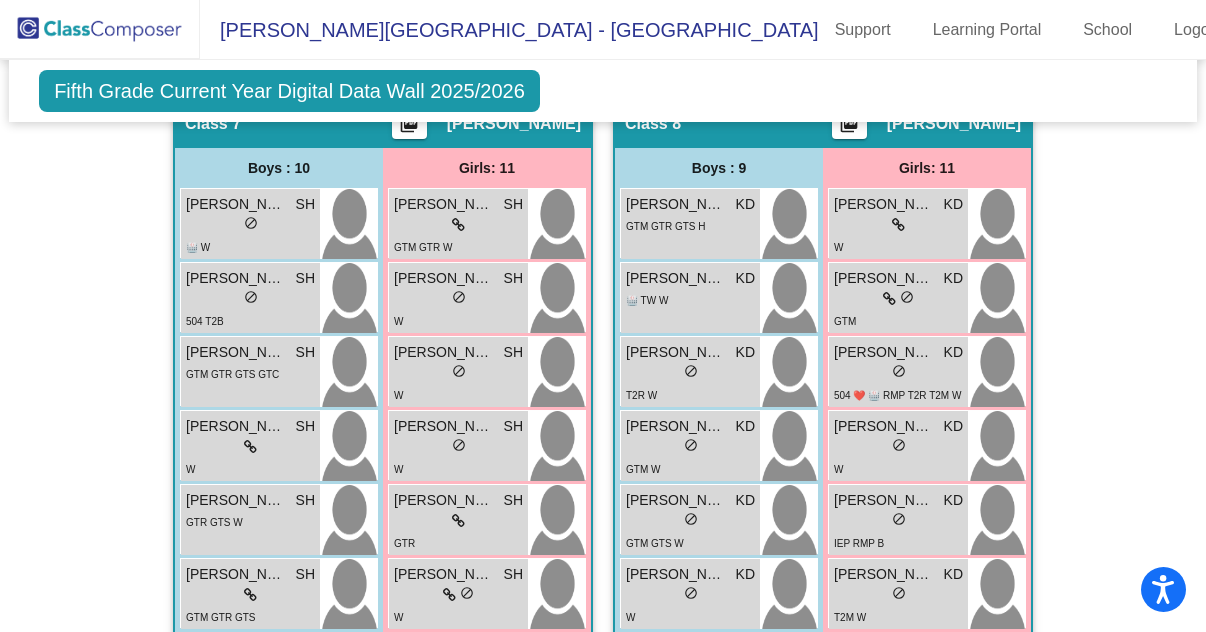 scroll, scrollTop: 3525, scrollLeft: 0, axis: vertical 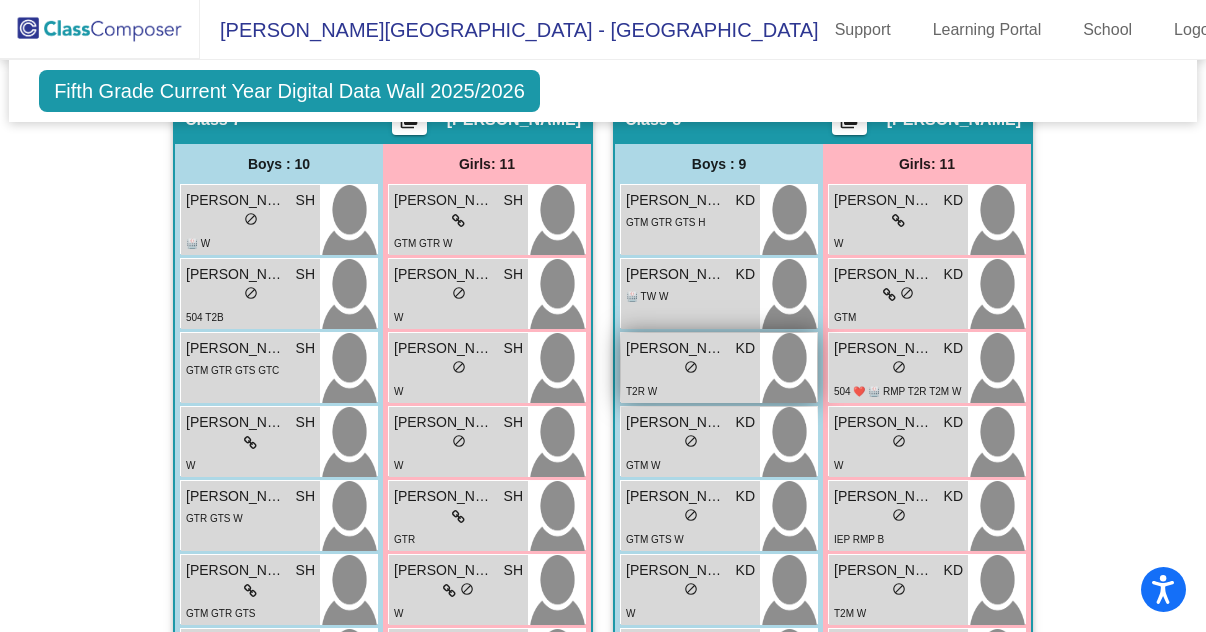 click on "lock do_not_disturb_alt" at bounding box center [690, 369] 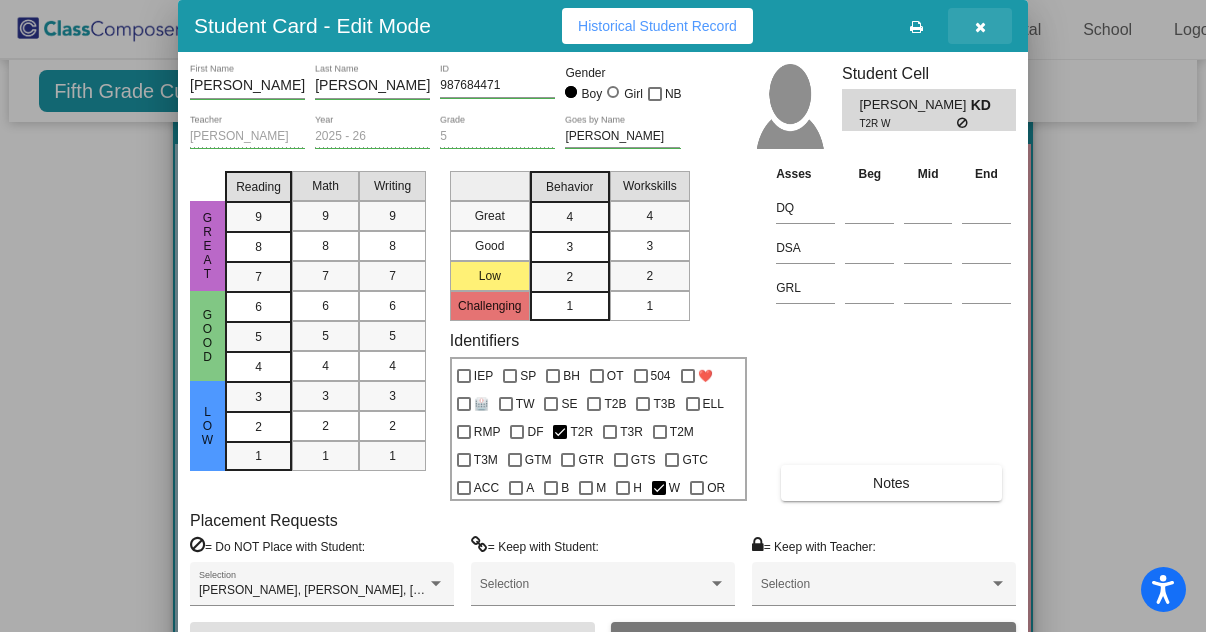 click at bounding box center (980, 27) 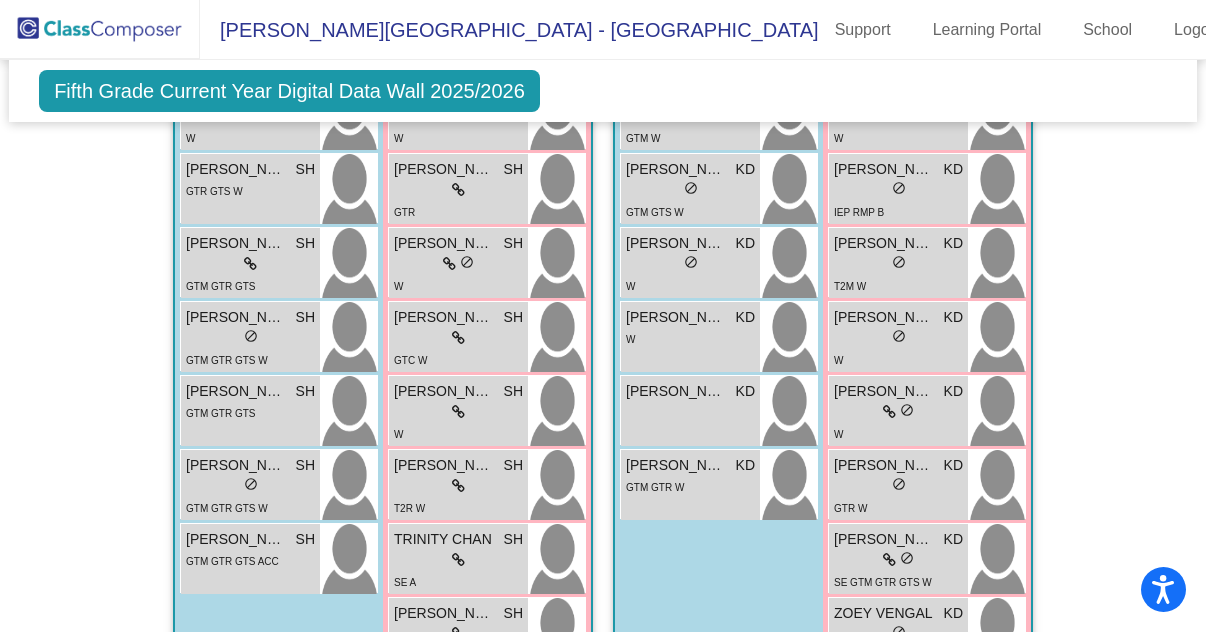 scroll, scrollTop: 3780, scrollLeft: 0, axis: vertical 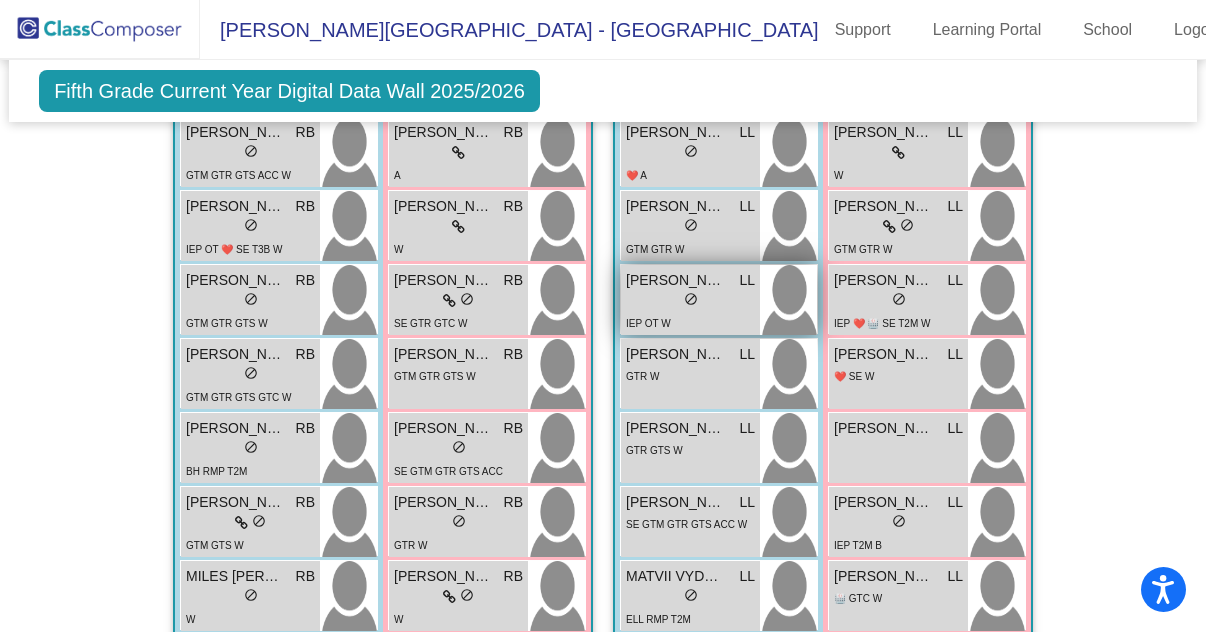 click on "lock do_not_disturb_alt" at bounding box center [690, 301] 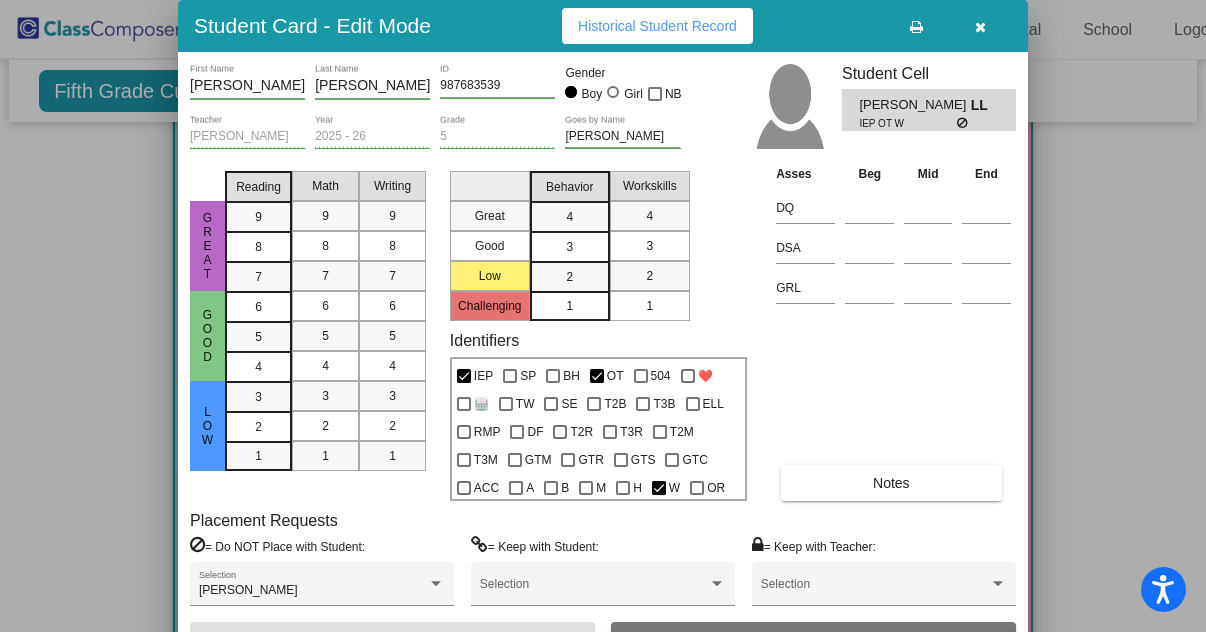 click at bounding box center [980, 27] 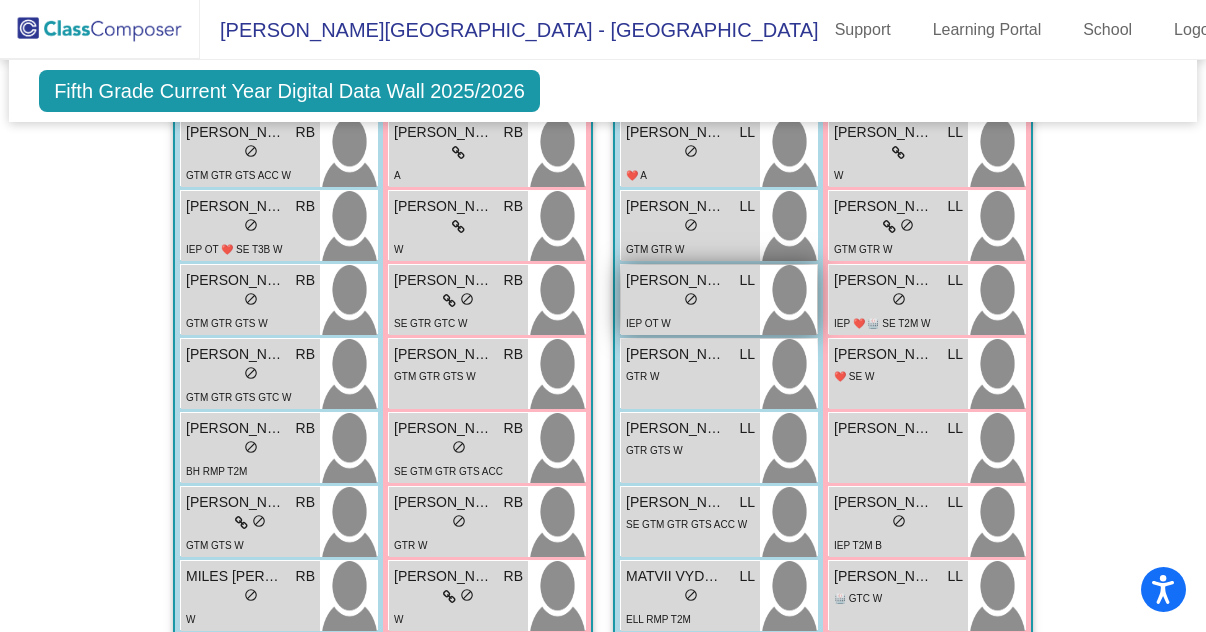 click on "lock do_not_disturb_alt" at bounding box center (690, 301) 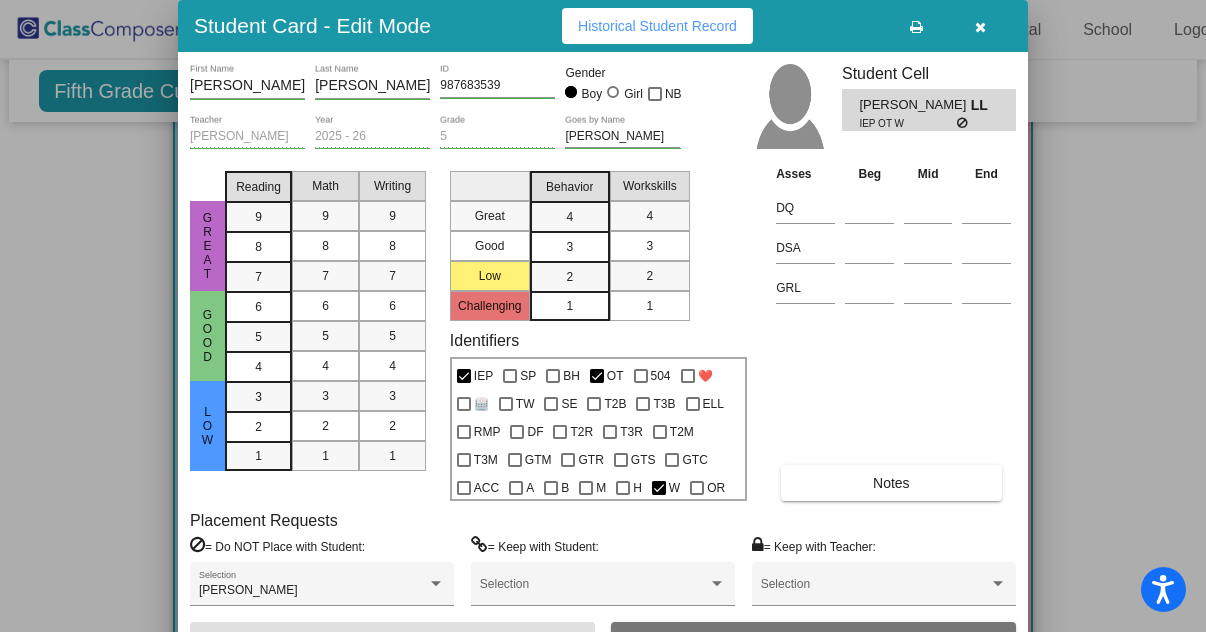 click at bounding box center [980, 27] 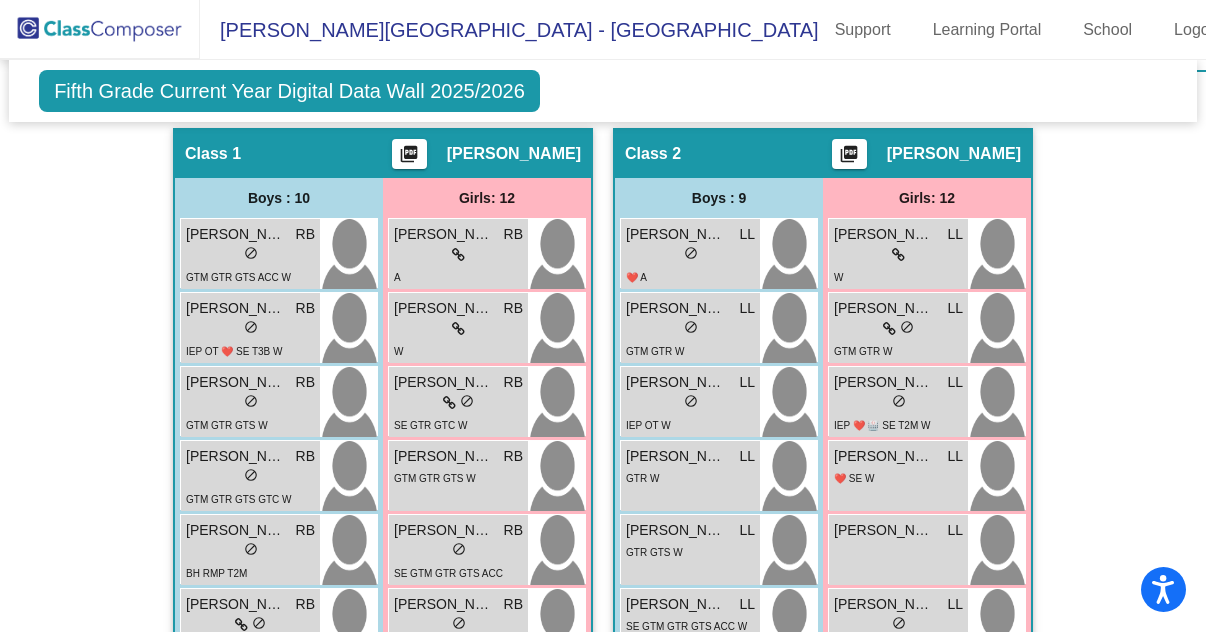scroll, scrollTop: 641, scrollLeft: 0, axis: vertical 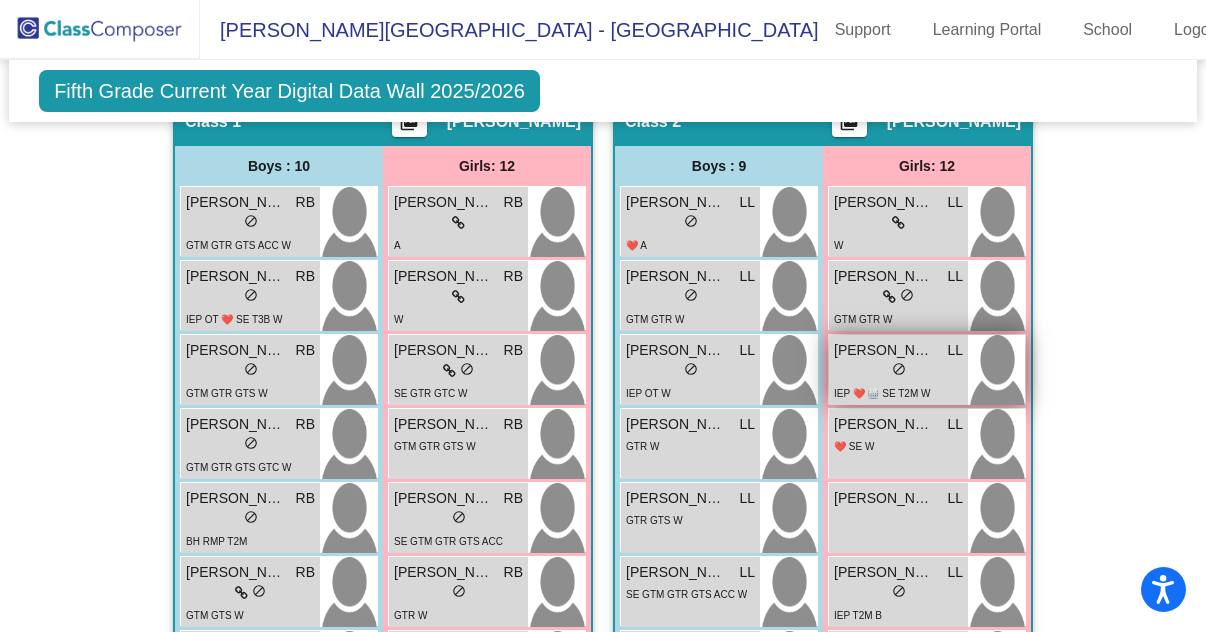 click on "lock do_not_disturb_alt" at bounding box center [898, 371] 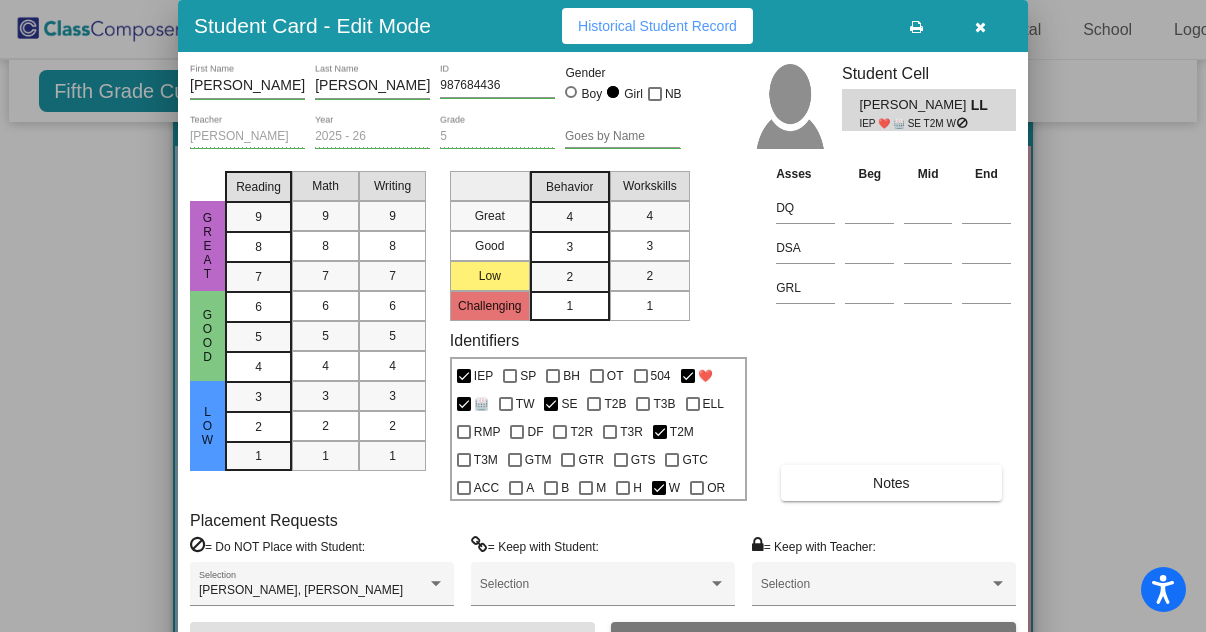 click at bounding box center [980, 27] 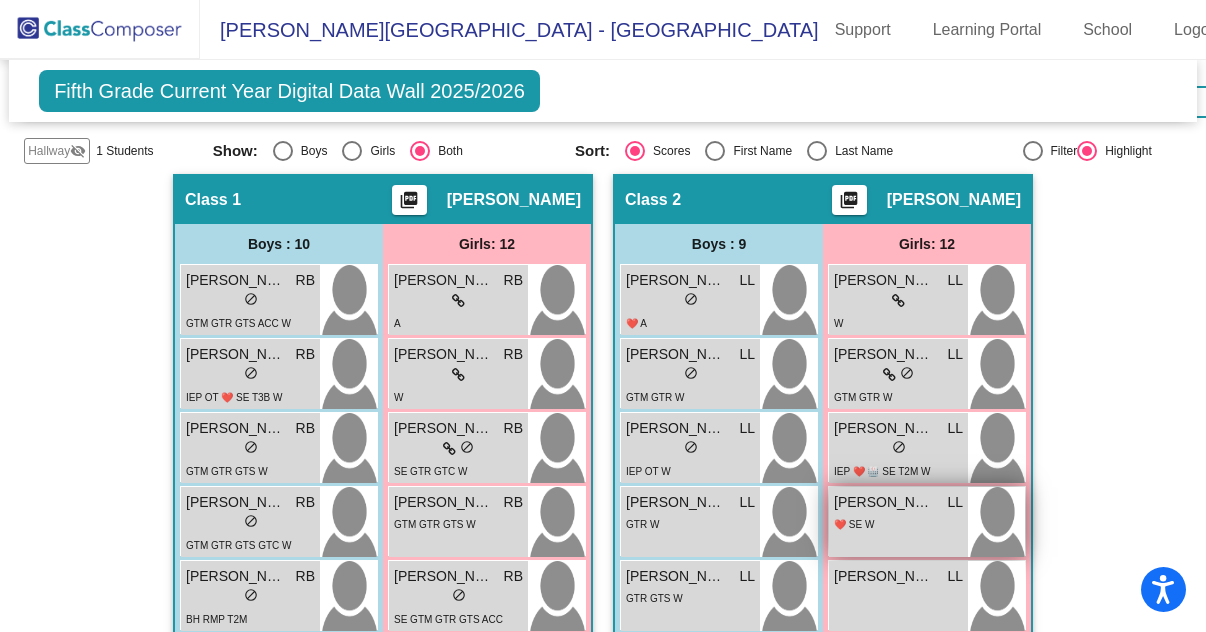 scroll, scrollTop: 561, scrollLeft: 0, axis: vertical 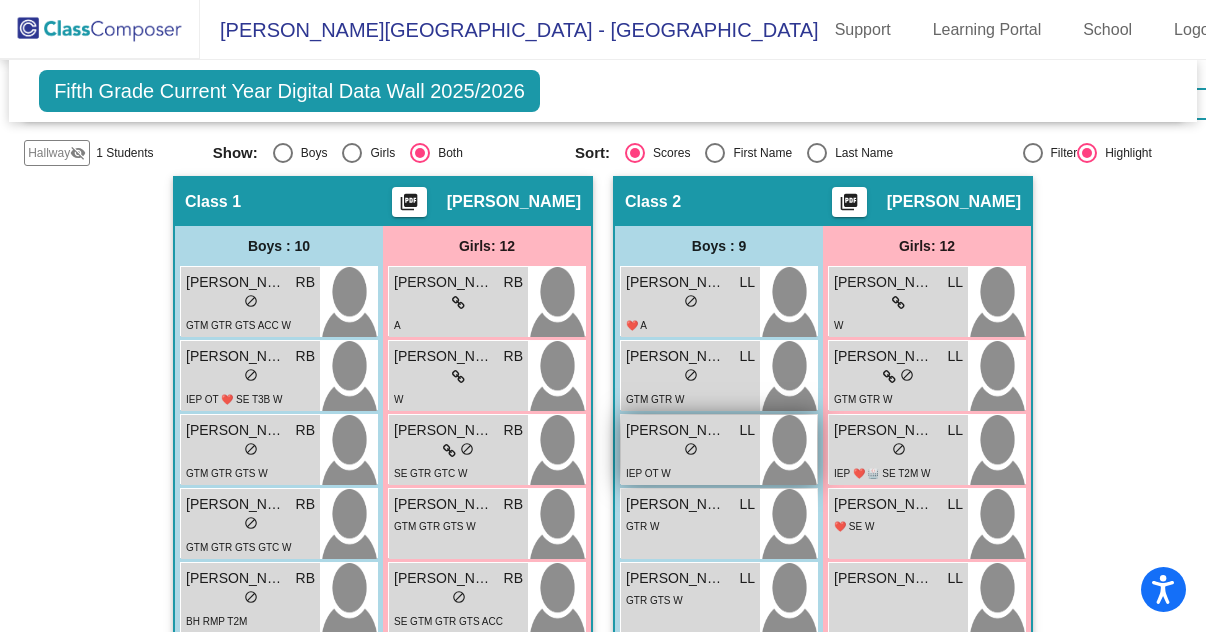 click on "CHARLES MELTON" at bounding box center [676, 430] 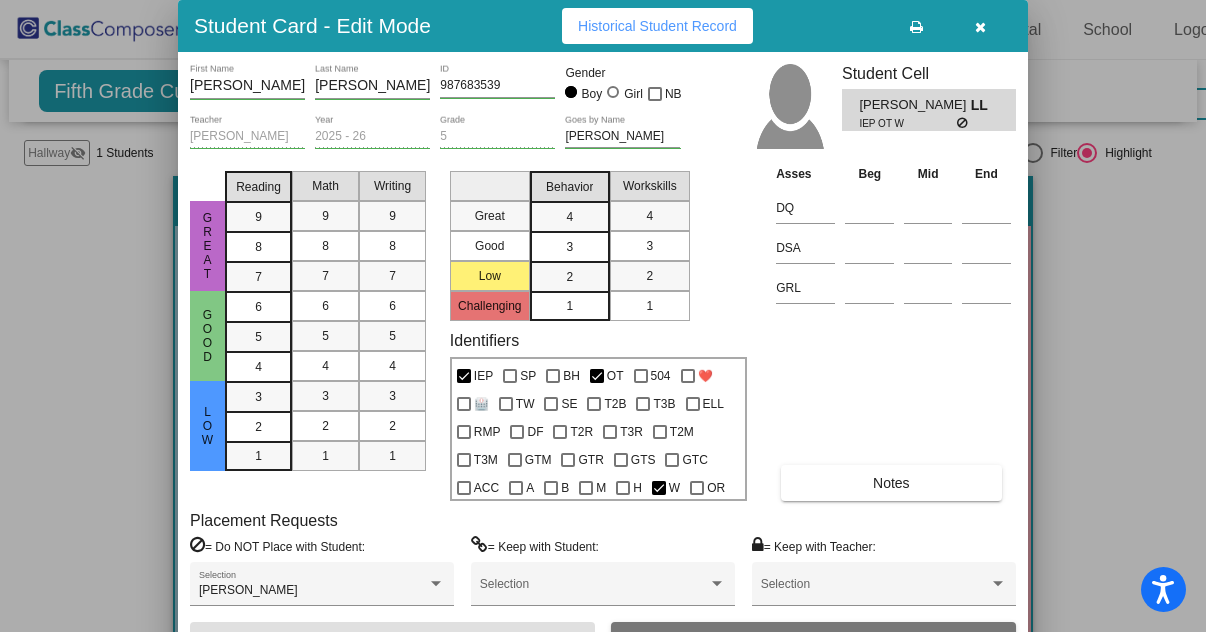 click at bounding box center [980, 27] 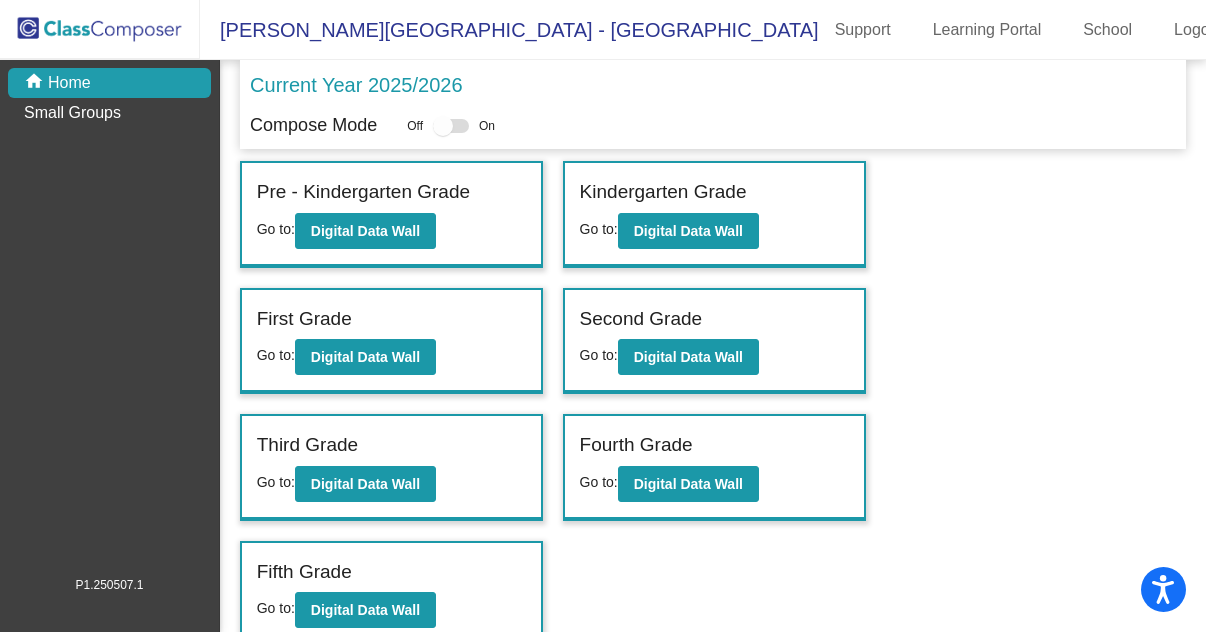 scroll, scrollTop: 15, scrollLeft: 0, axis: vertical 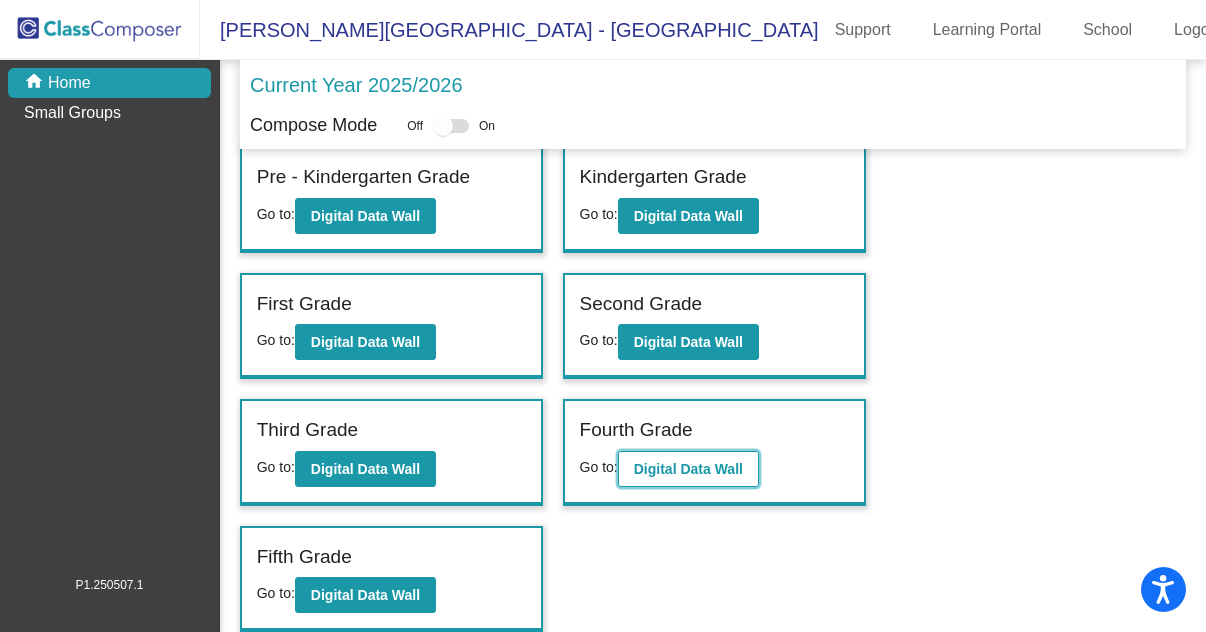 click on "Digital Data Wall" 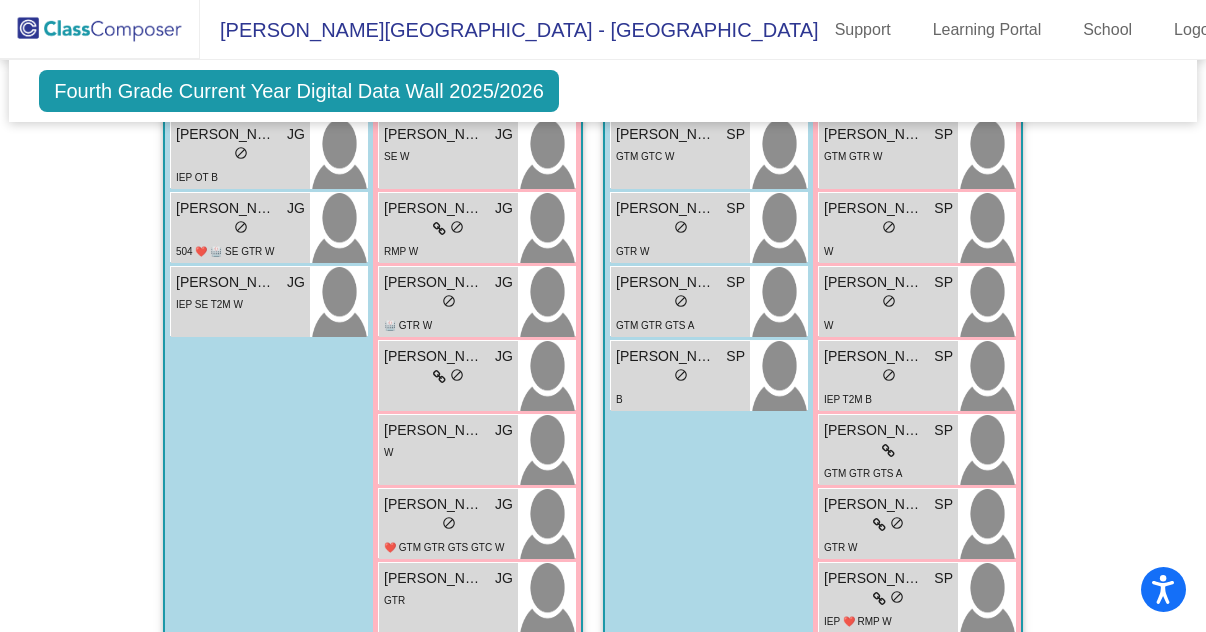 scroll, scrollTop: 1942, scrollLeft: 0, axis: vertical 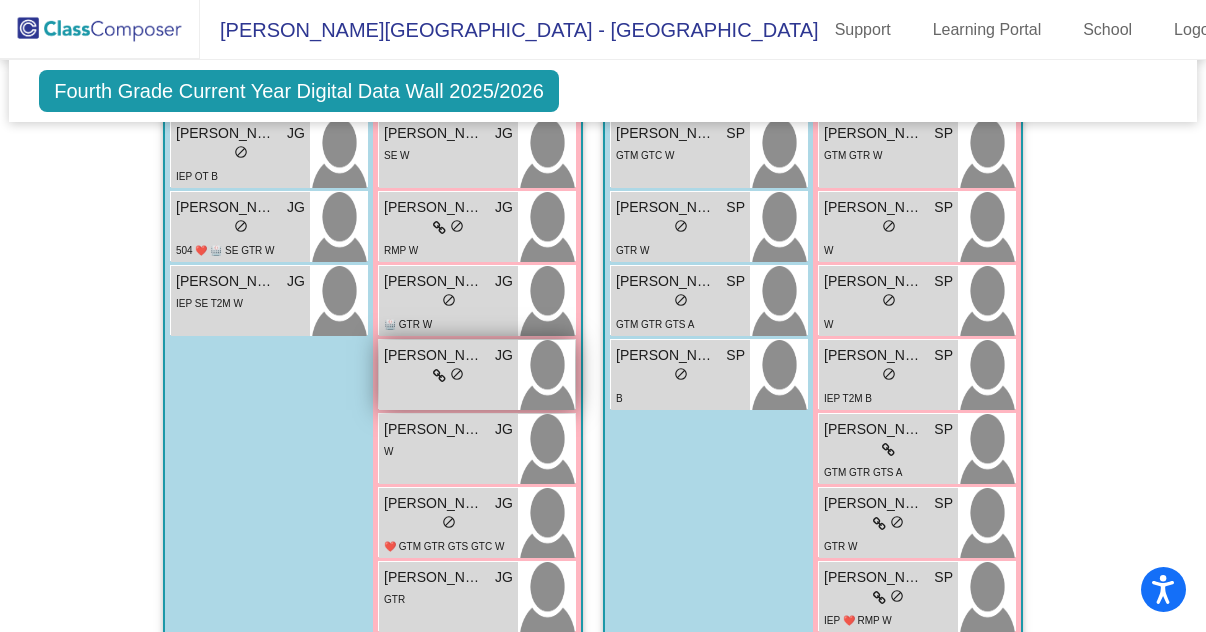 click on "lock do_not_disturb_alt" at bounding box center (448, 376) 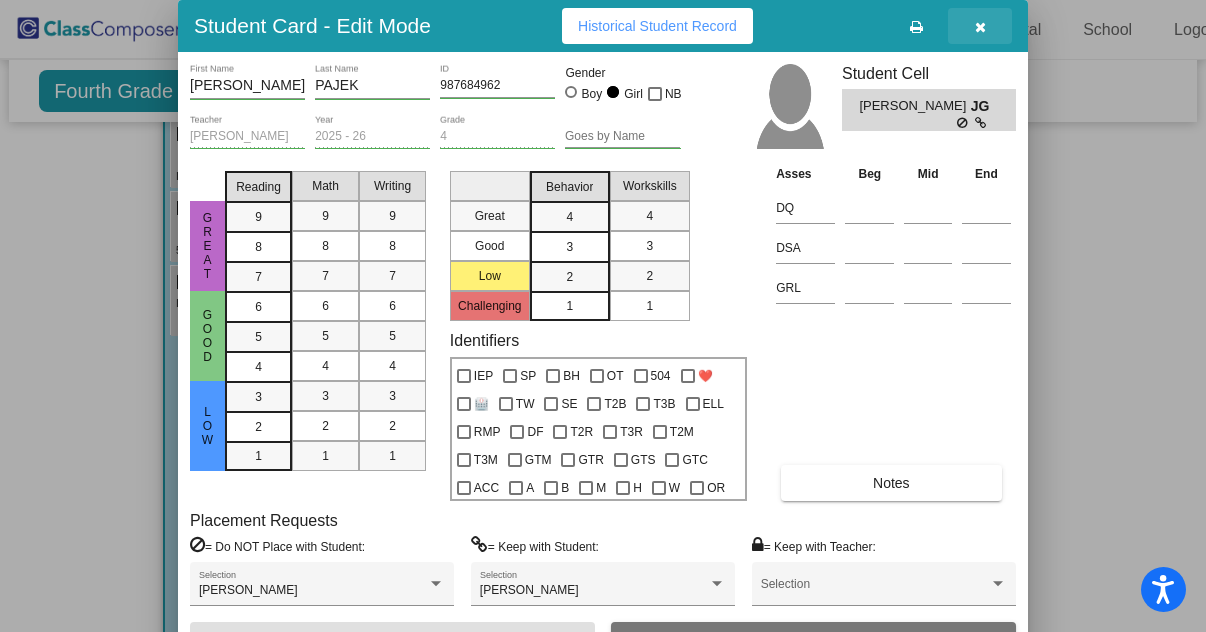 click at bounding box center [980, 27] 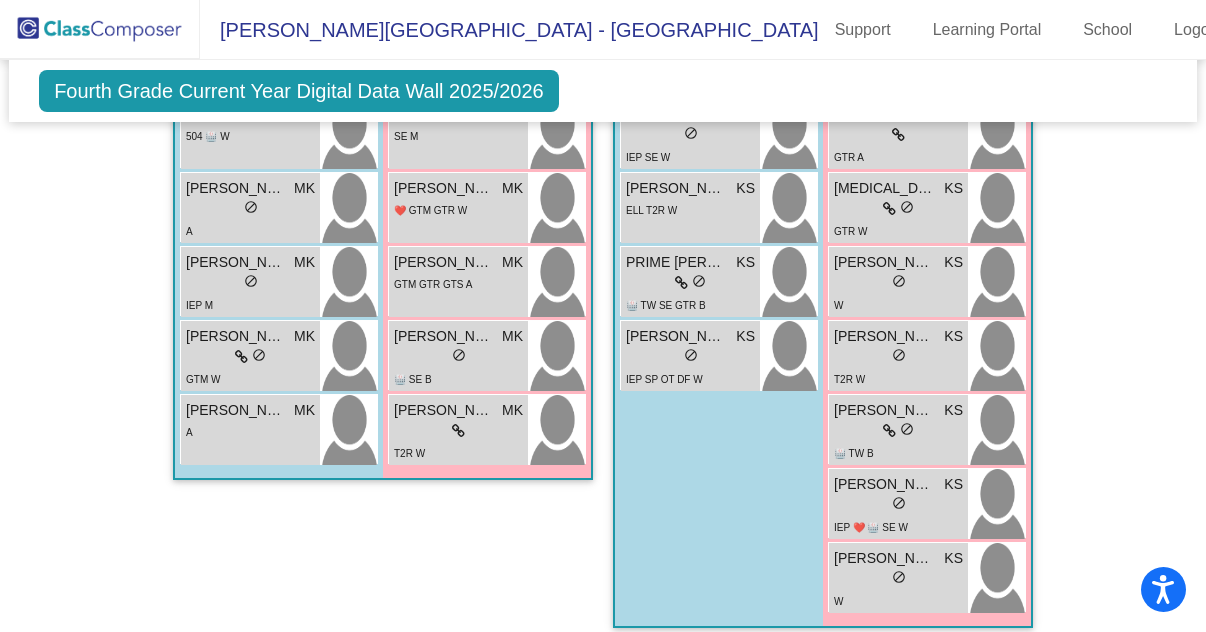 scroll, scrollTop: 3856, scrollLeft: 0, axis: vertical 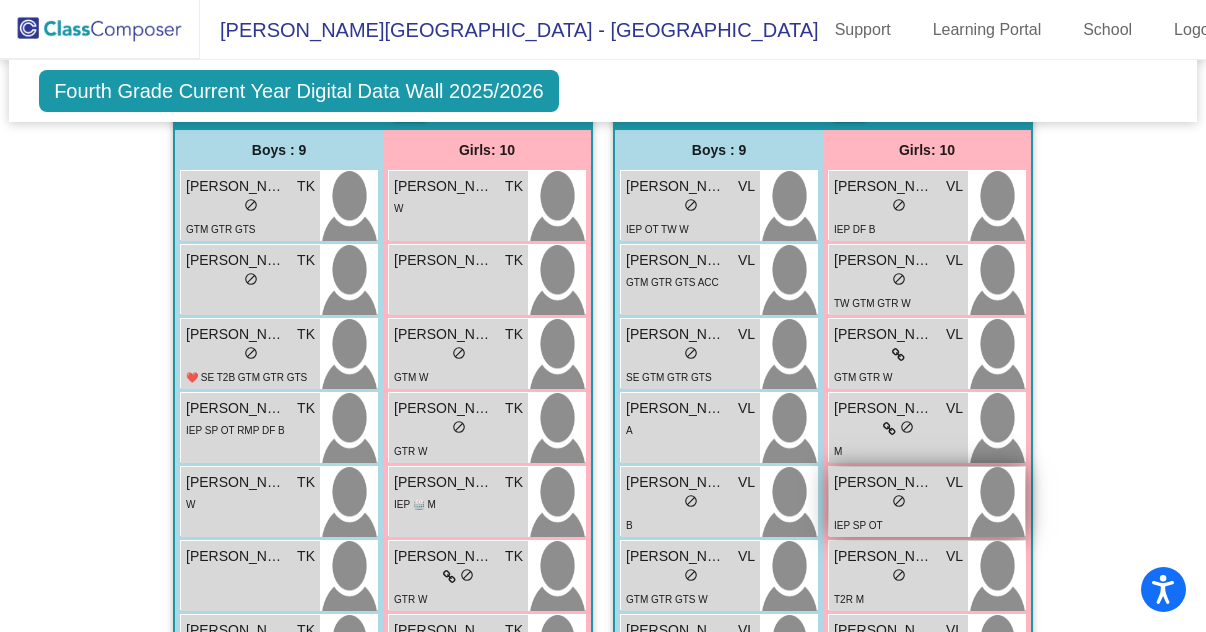 click on "lock do_not_disturb_alt" at bounding box center (898, 503) 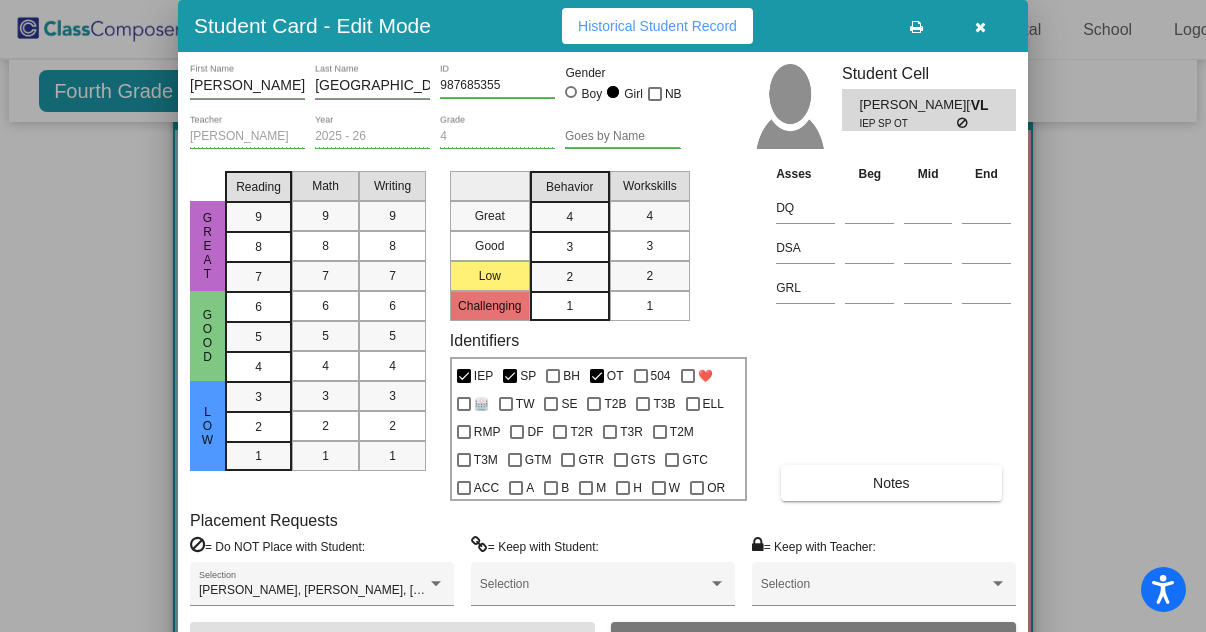 scroll, scrollTop: 0, scrollLeft: 0, axis: both 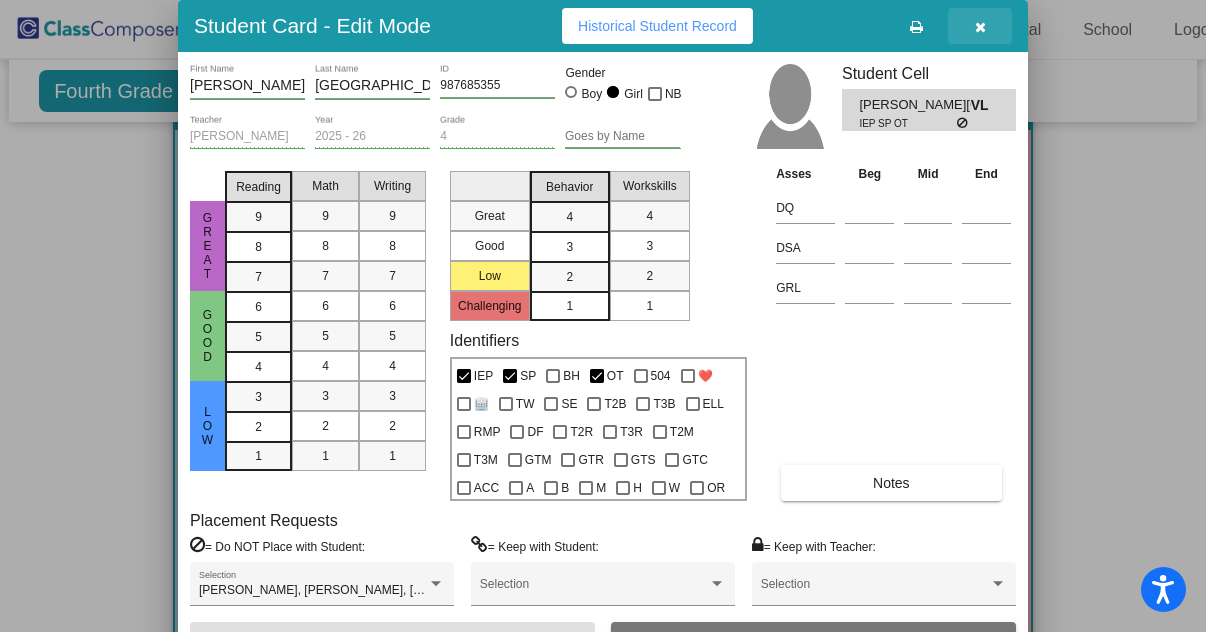 click at bounding box center (980, 27) 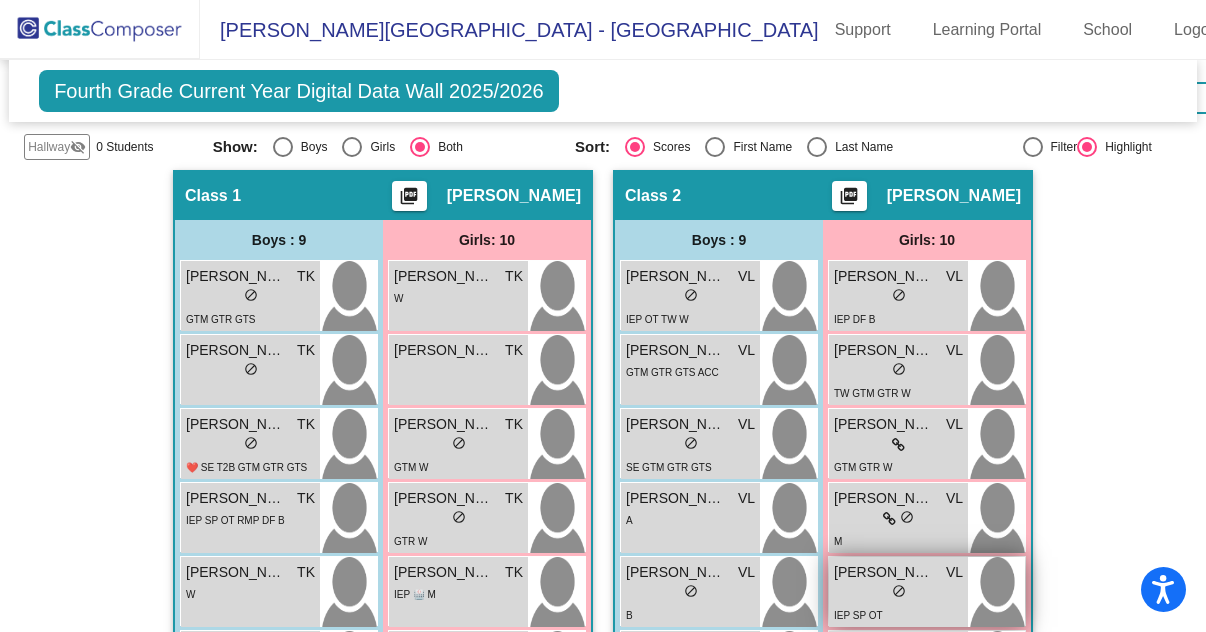 scroll, scrollTop: 568, scrollLeft: 0, axis: vertical 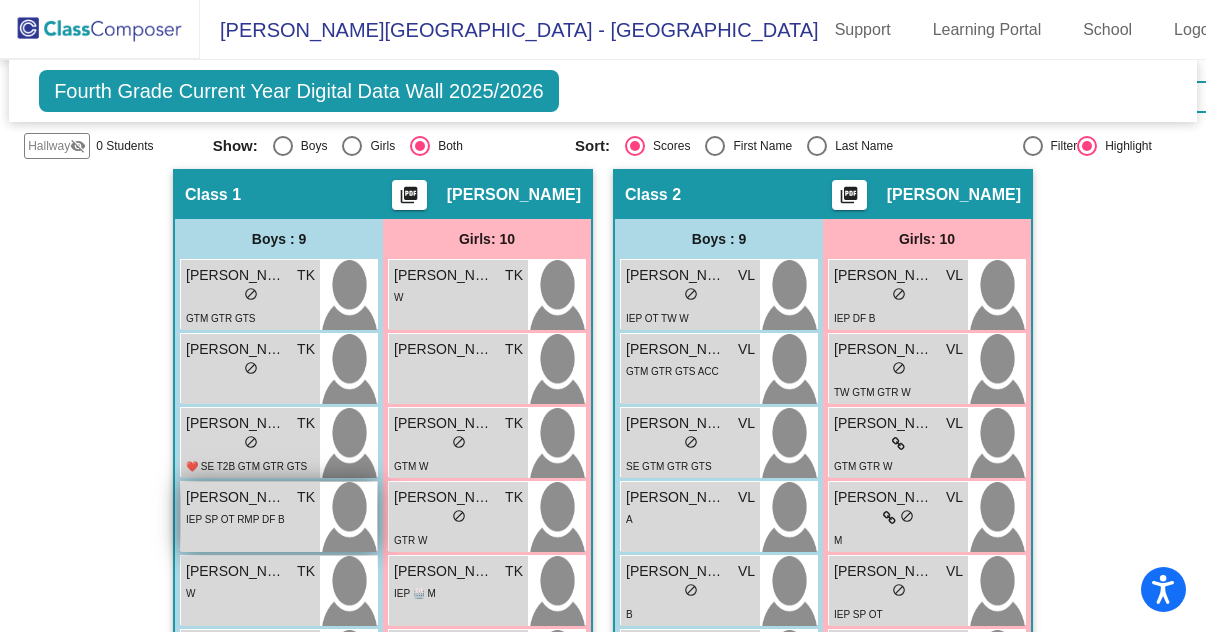 click on "IEP SP OT RMP DF B" at bounding box center [235, 518] 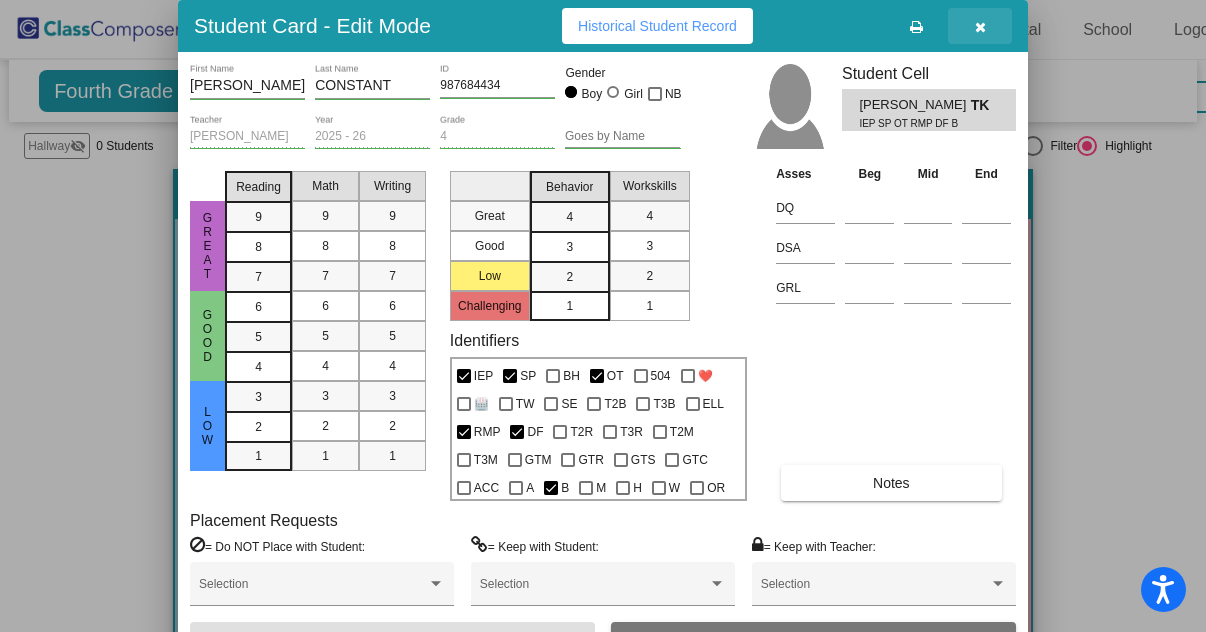 click at bounding box center (980, 27) 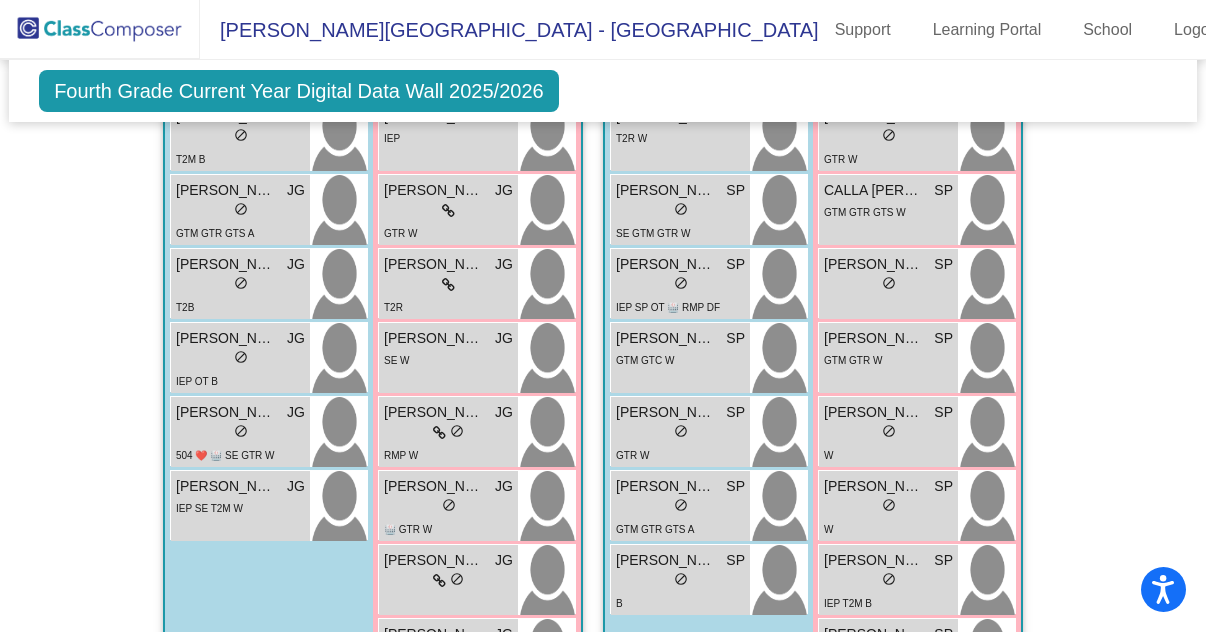 scroll, scrollTop: 1719, scrollLeft: 0, axis: vertical 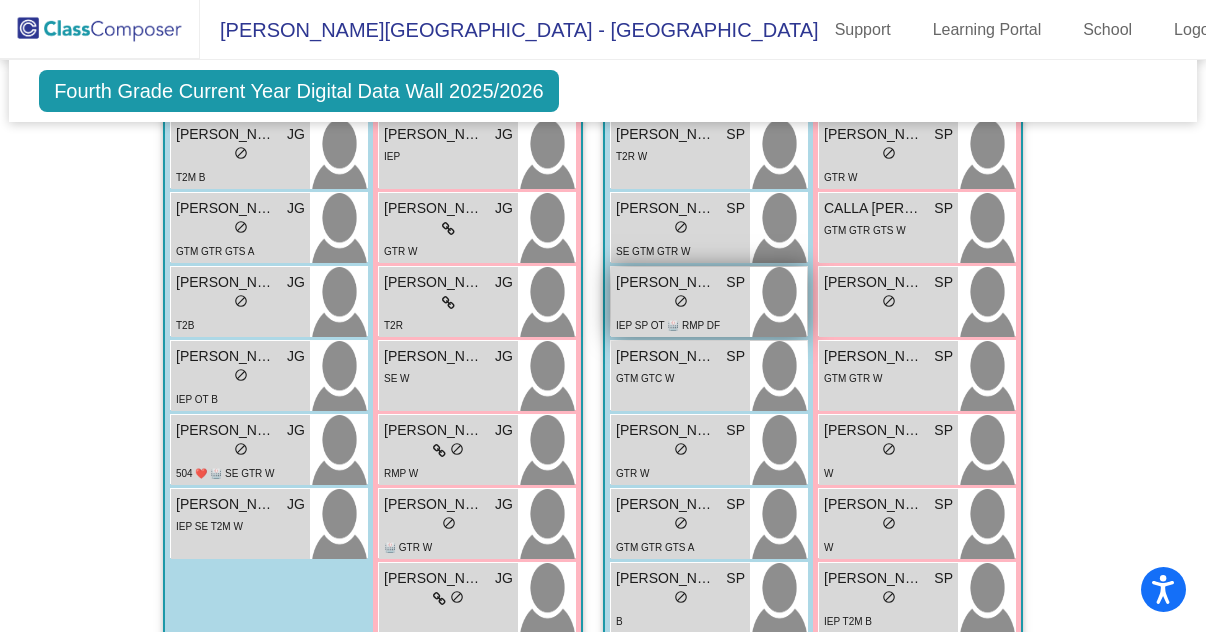click on "lock do_not_disturb_alt" at bounding box center (680, 303) 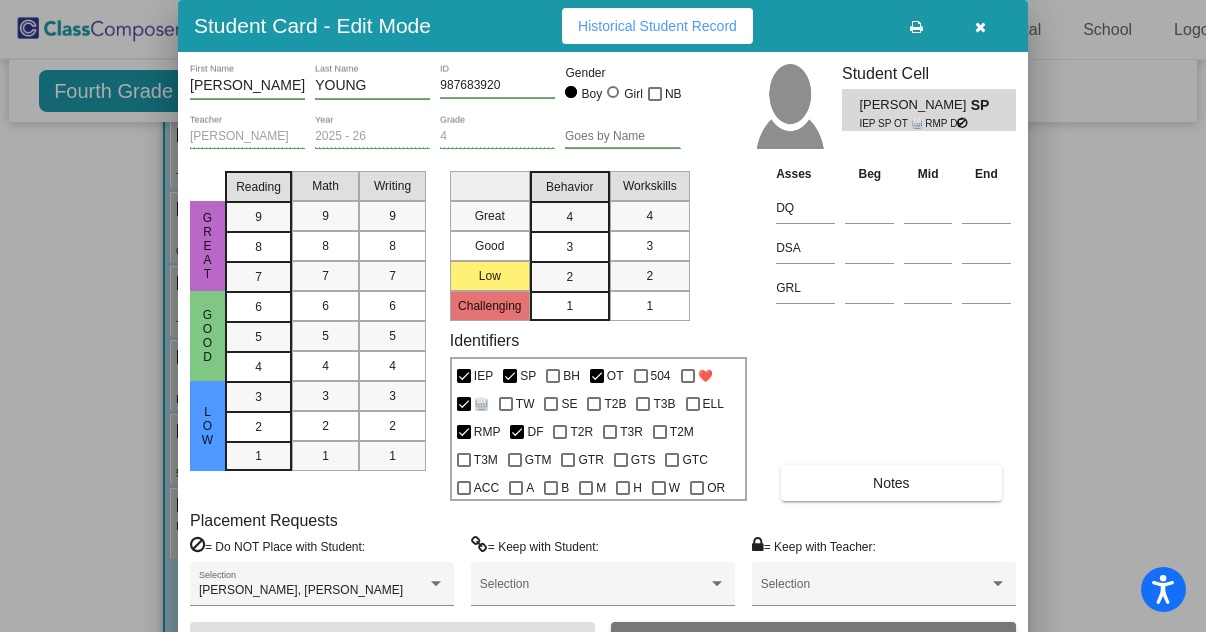 click at bounding box center (980, 27) 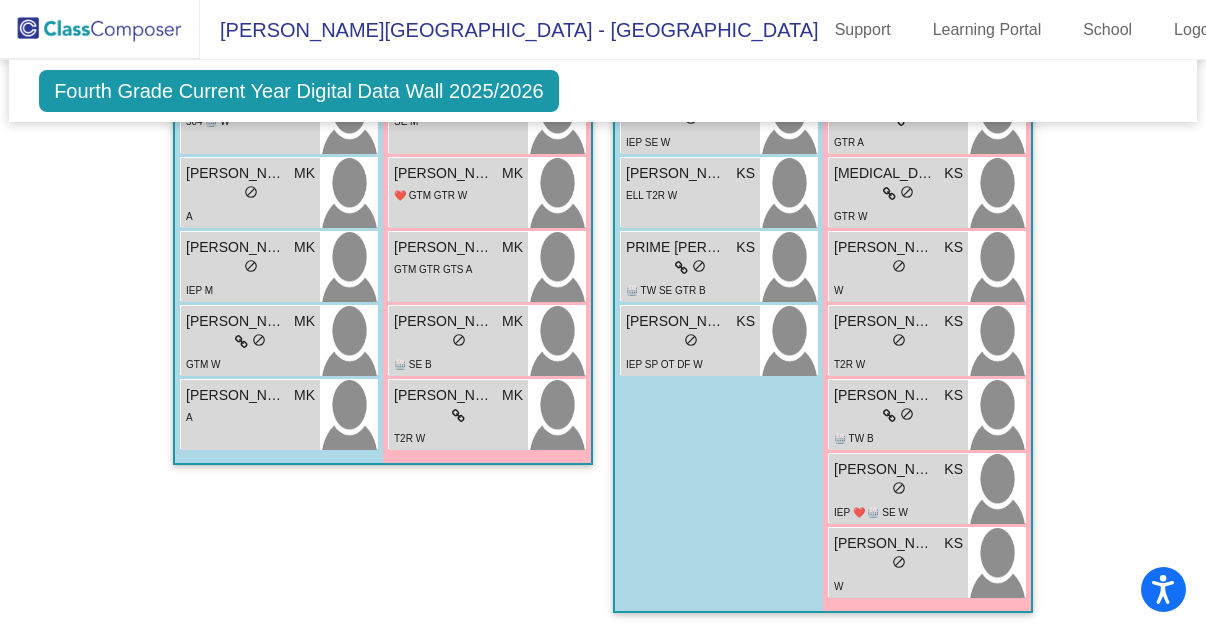 scroll, scrollTop: 3856, scrollLeft: 0, axis: vertical 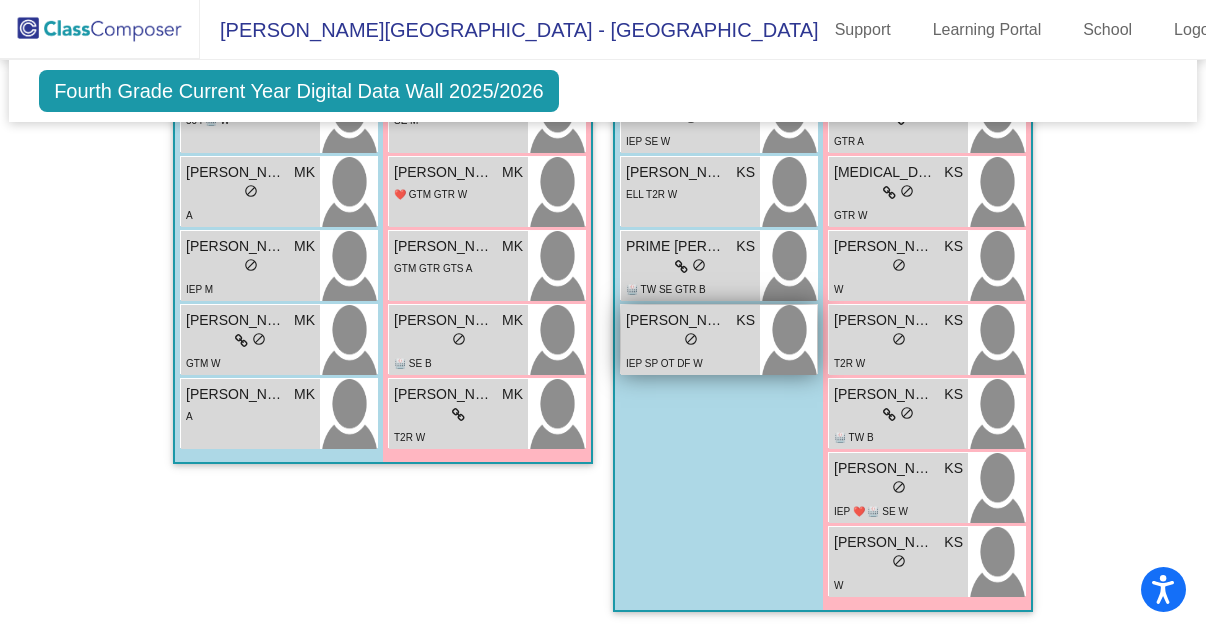 click on "lock do_not_disturb_alt" at bounding box center (690, 341) 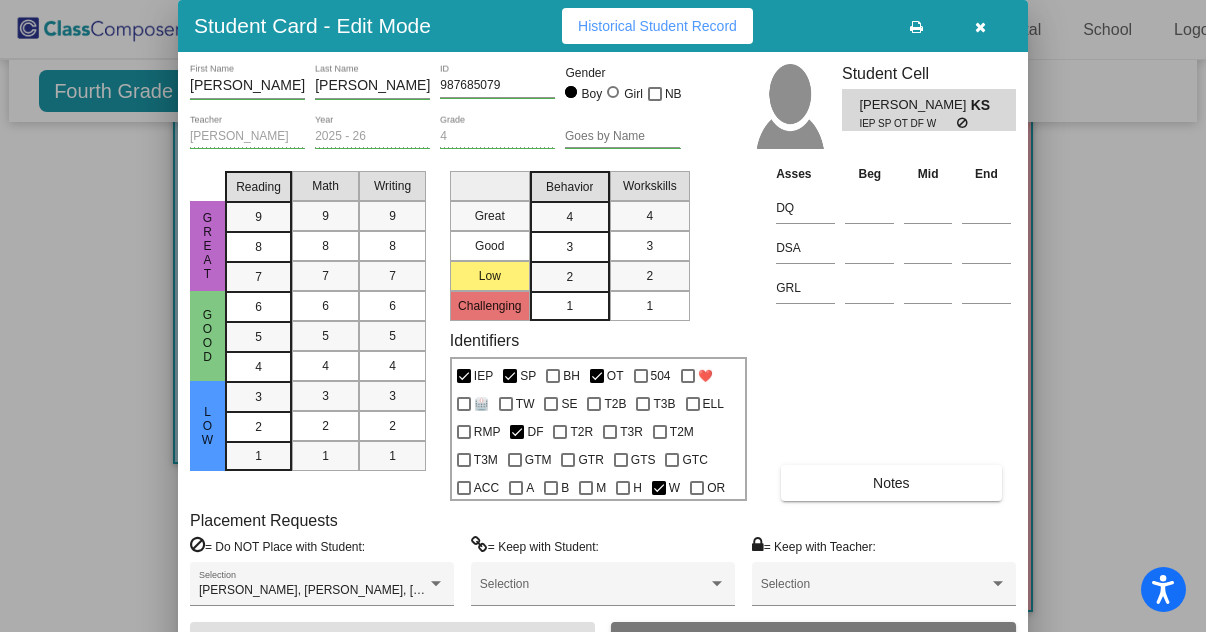 click at bounding box center [980, 27] 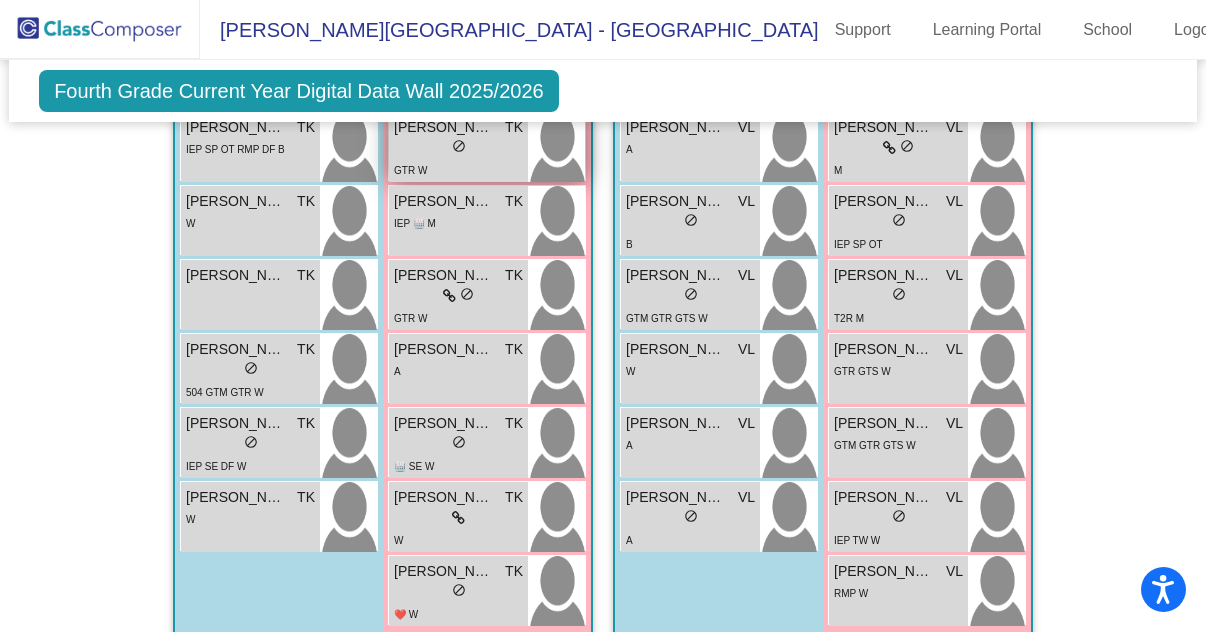 scroll, scrollTop: 941, scrollLeft: 0, axis: vertical 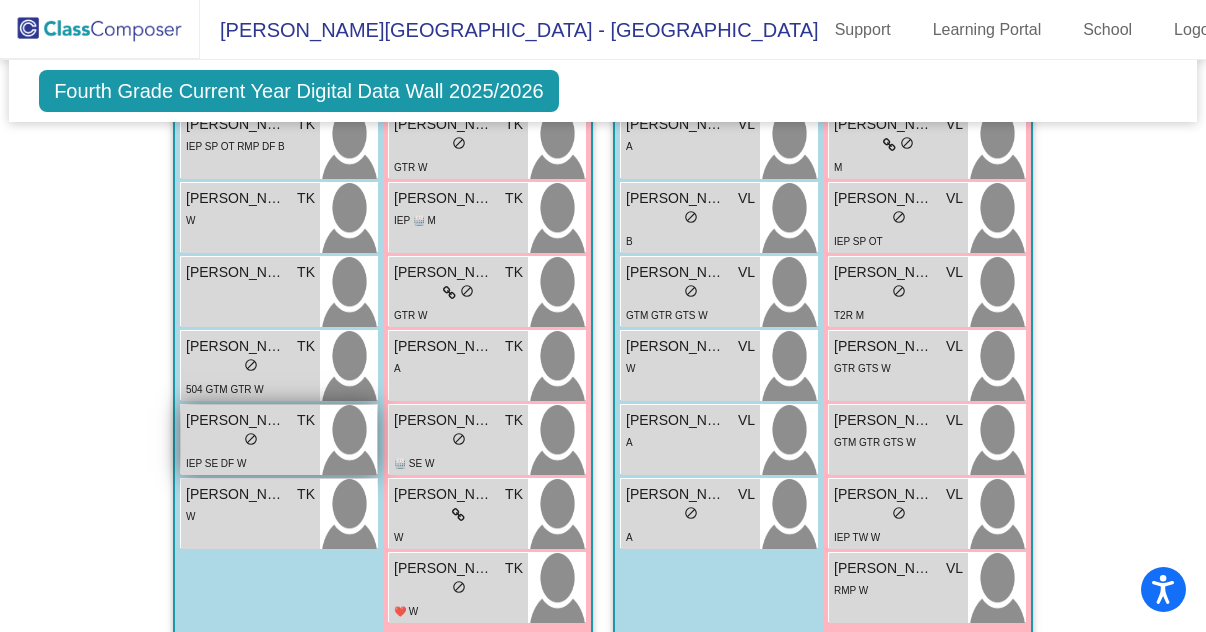 click on "lock do_not_disturb_alt" at bounding box center (250, 441) 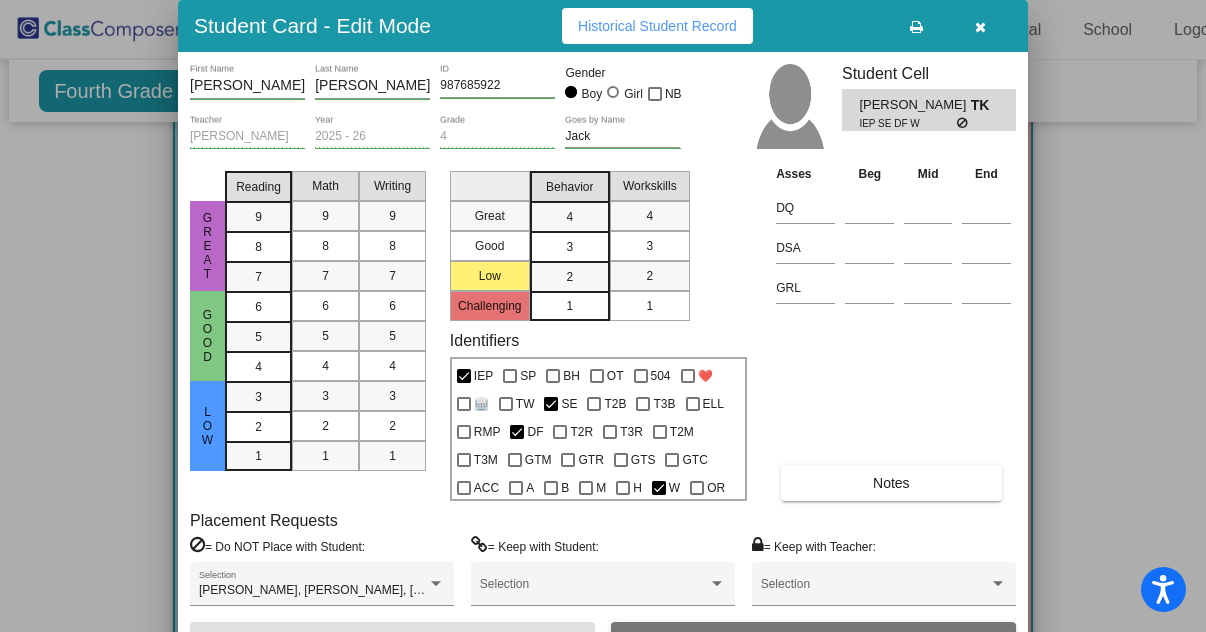 click at bounding box center (980, 27) 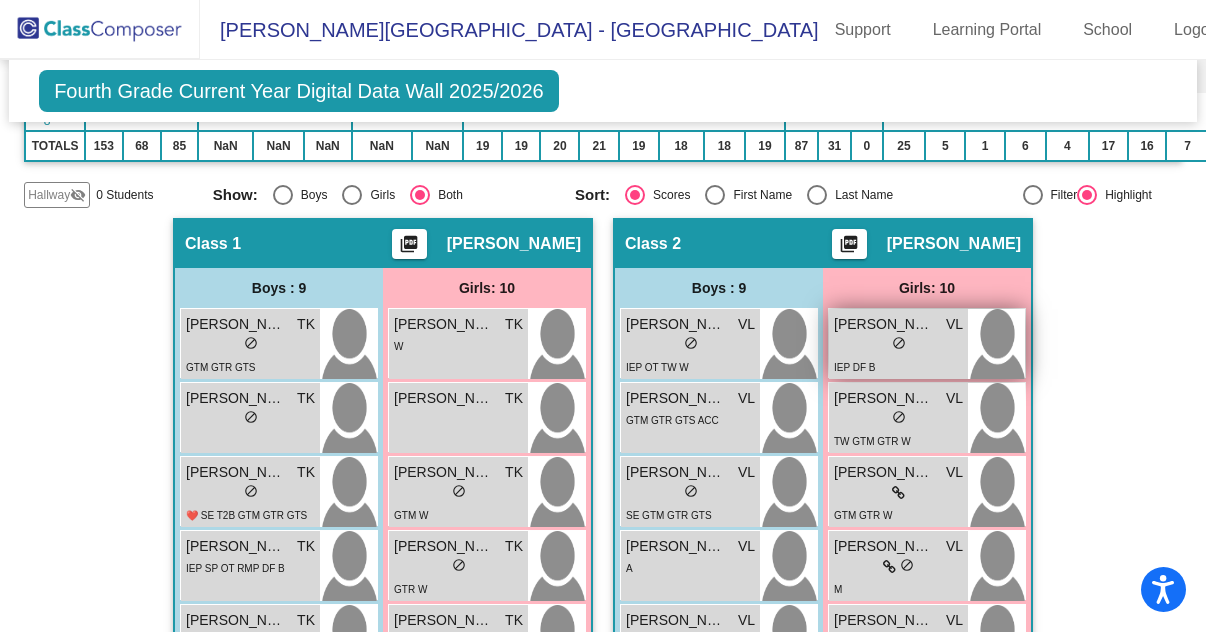 scroll, scrollTop: 494, scrollLeft: 0, axis: vertical 